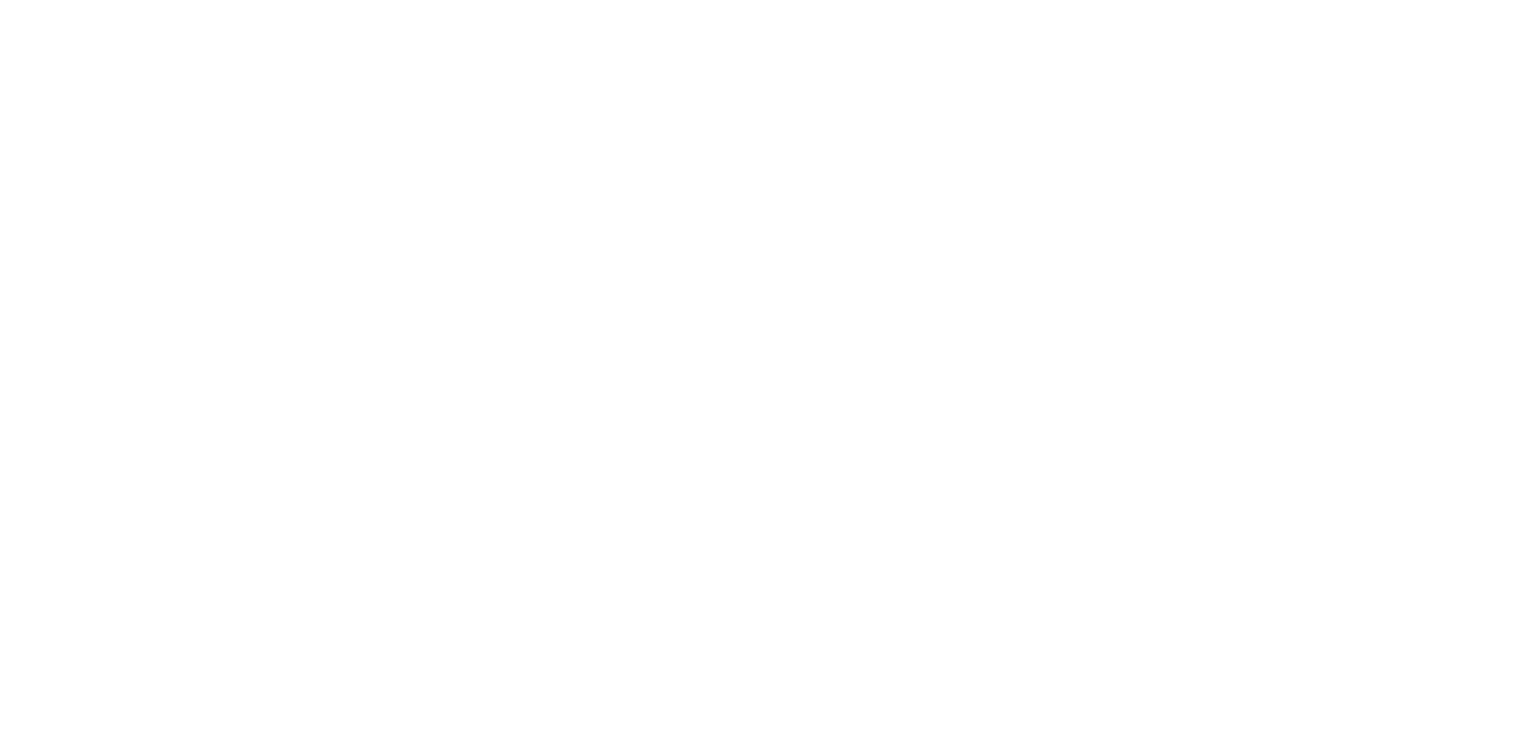 scroll, scrollTop: 0, scrollLeft: 0, axis: both 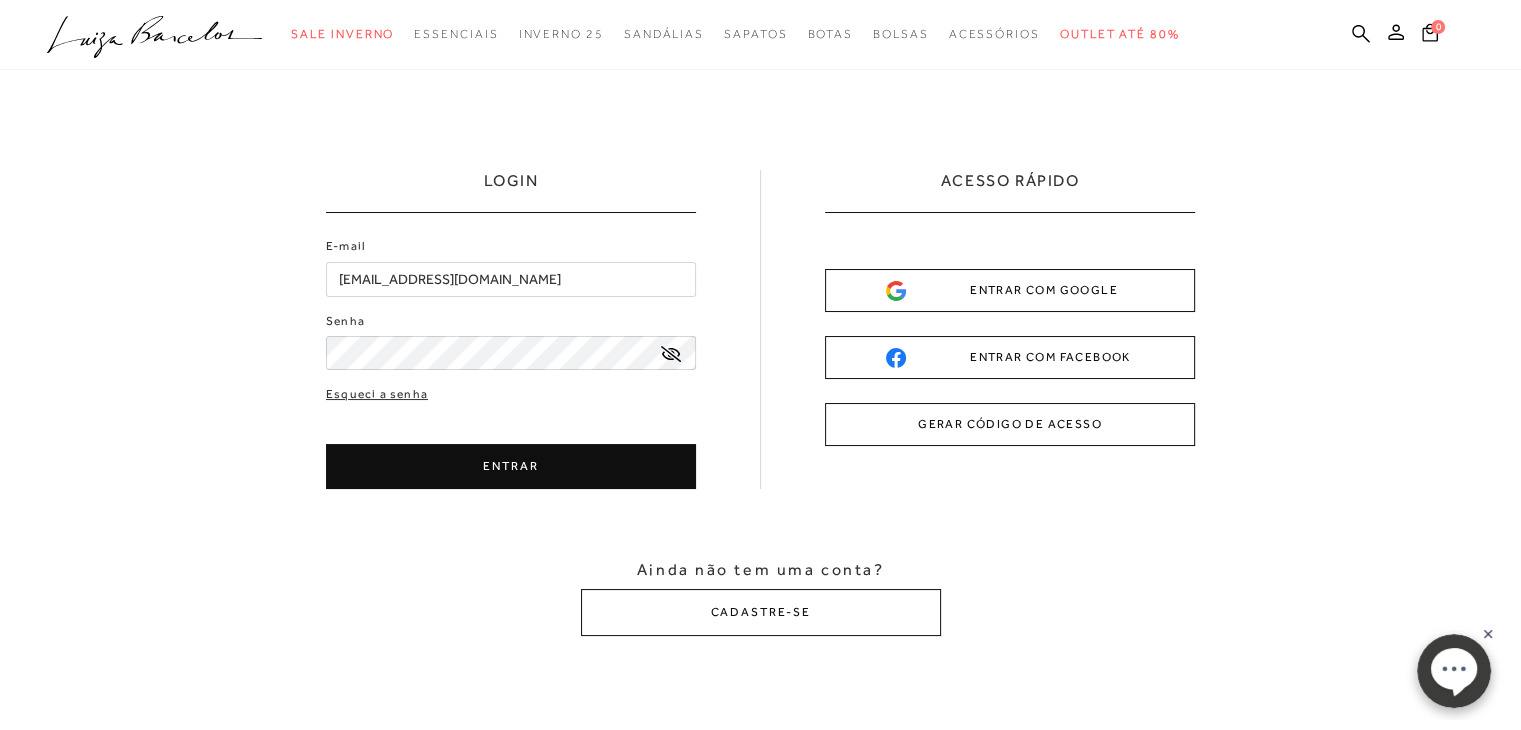click on "ENTRAR" at bounding box center [511, 466] 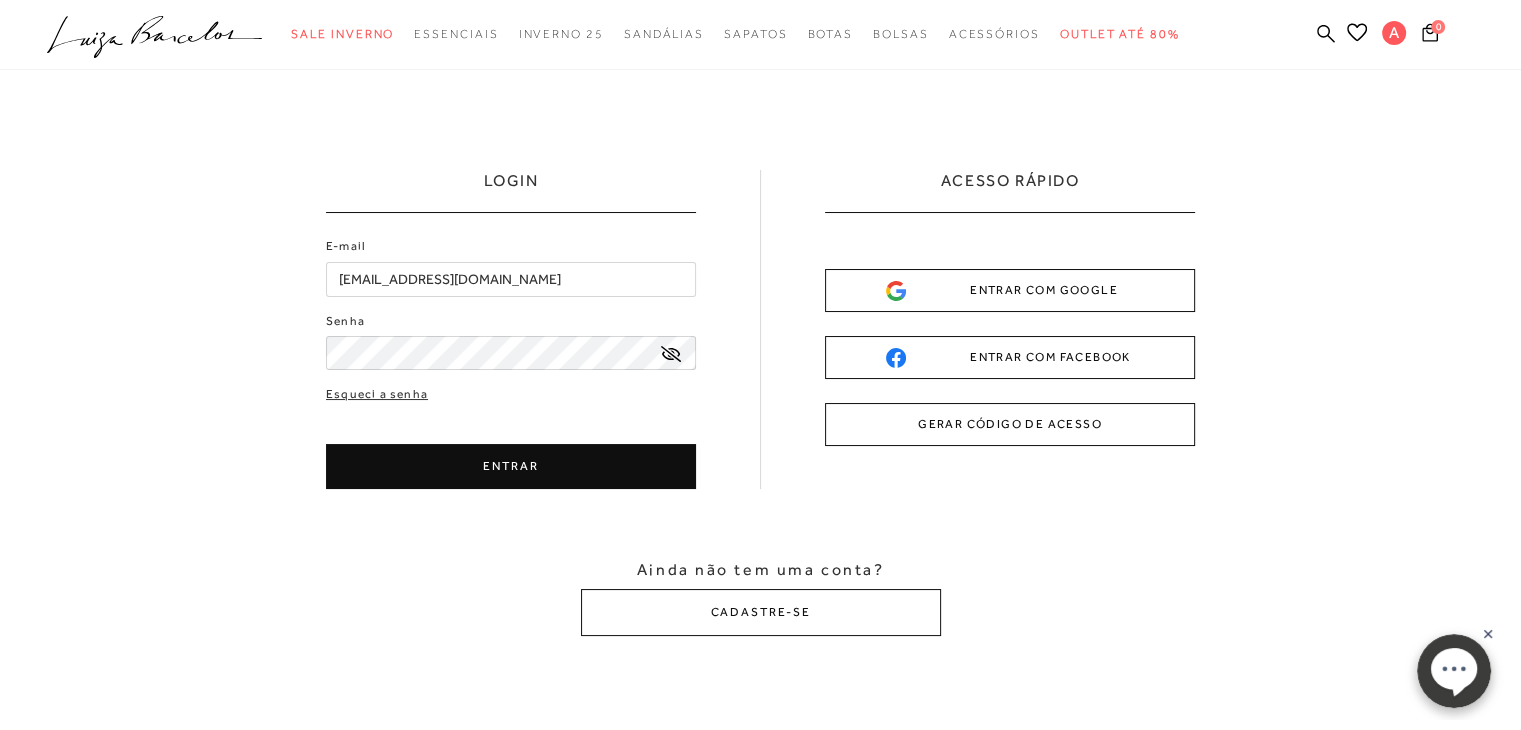 click on "ENTRAR" at bounding box center [511, 466] 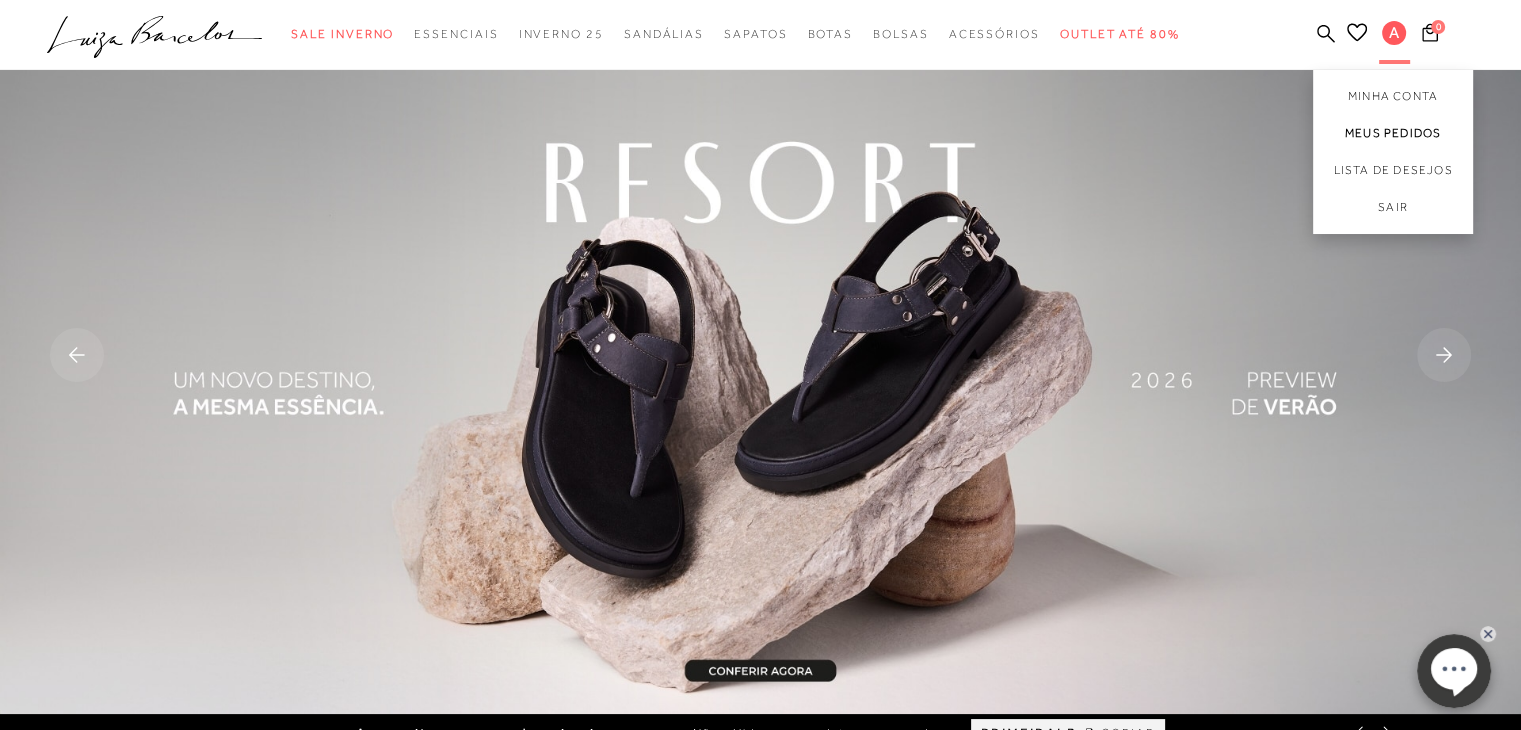 click on "Meus Pedidos" at bounding box center [1393, 133] 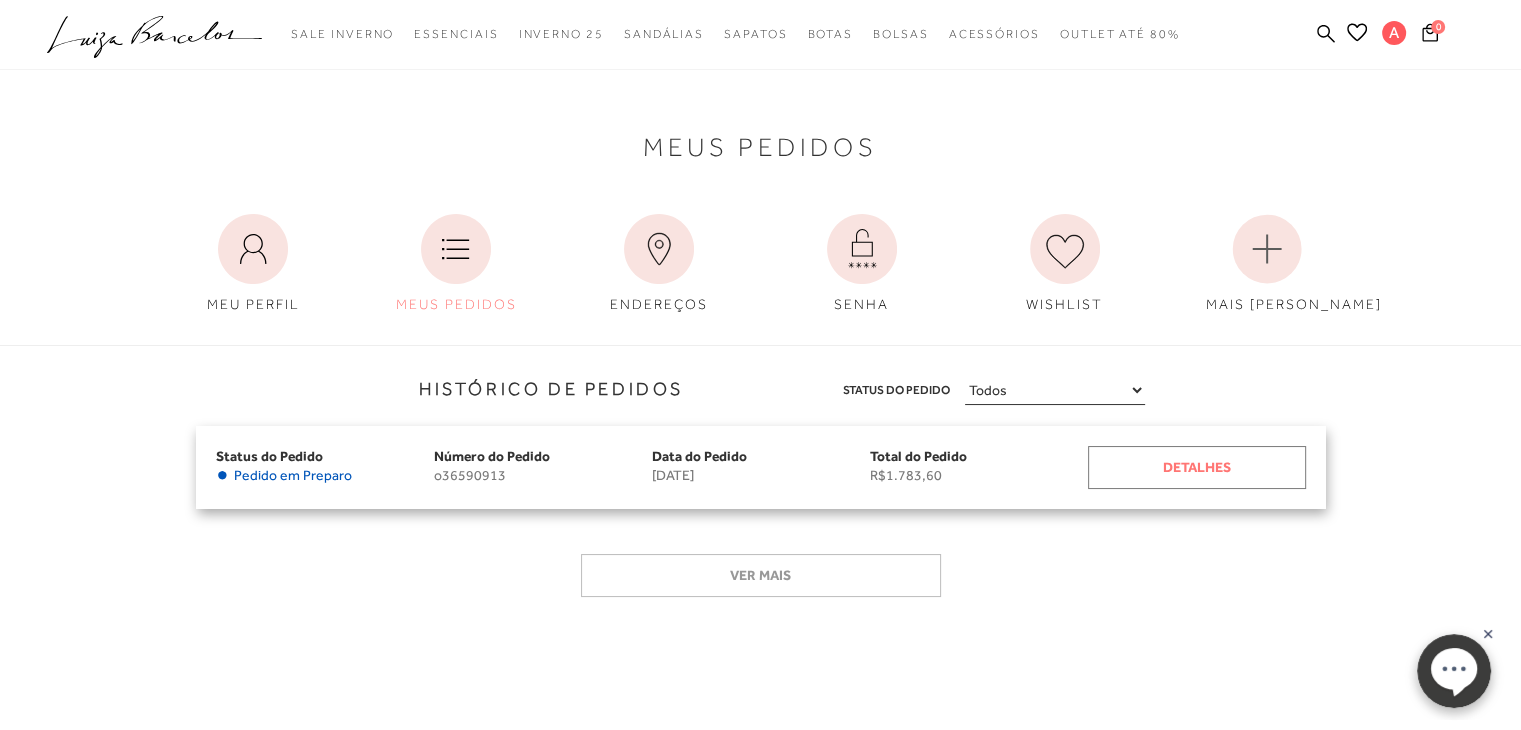 click on "Detalhes" at bounding box center (1197, 467) 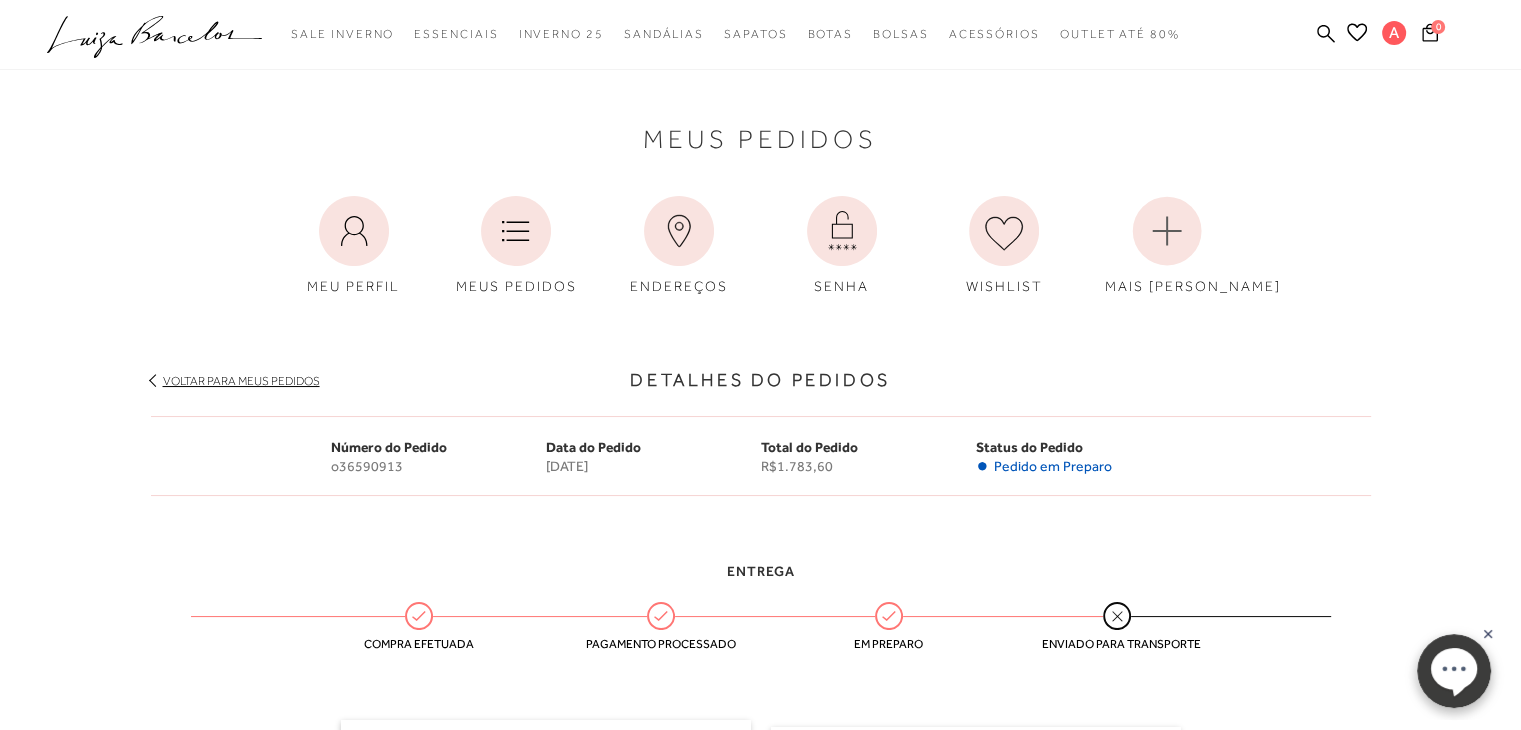 scroll, scrollTop: 638, scrollLeft: 0, axis: vertical 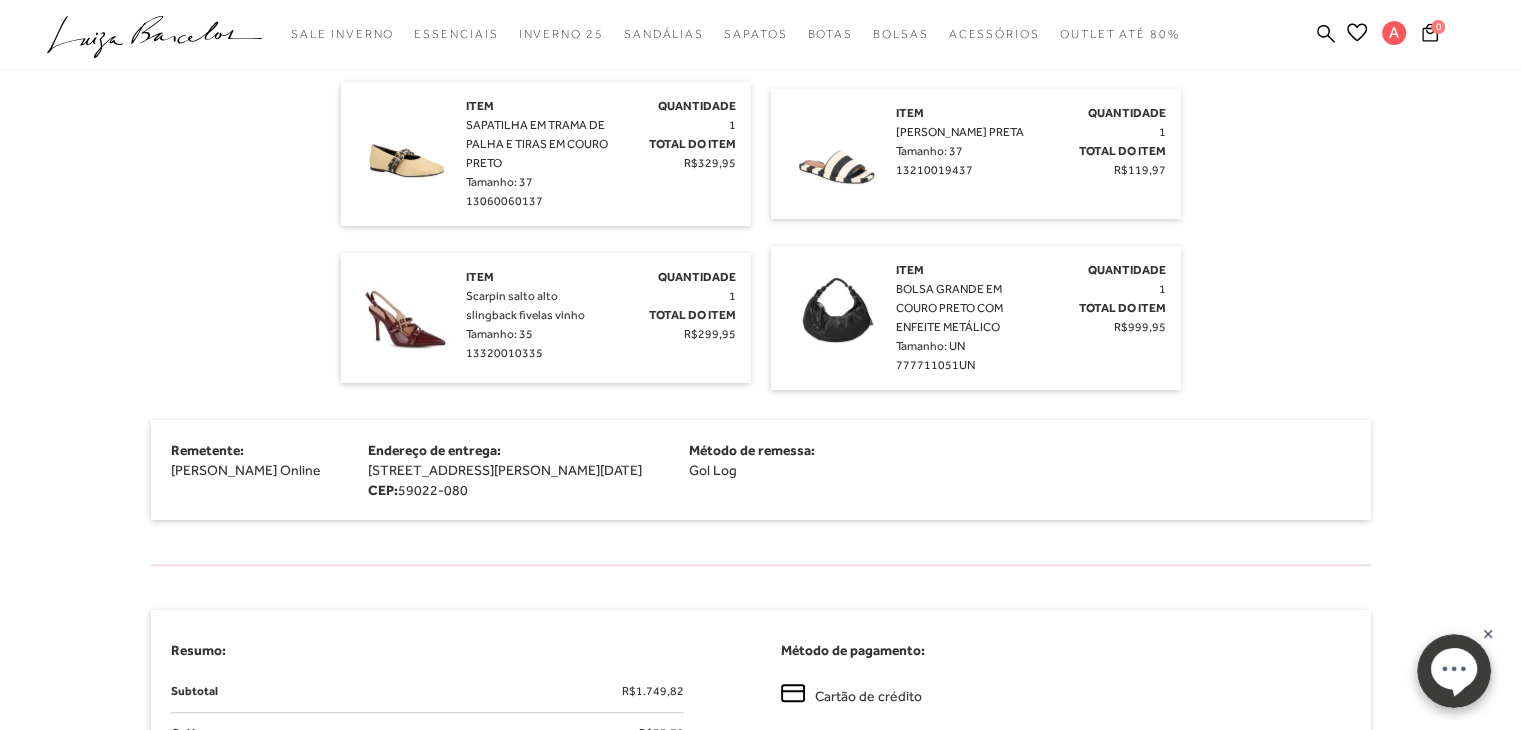 click on "Item
Scarpin salto alto slingback fivelas vinho
Tamanho: 35
13320010335" at bounding box center [537, 315] 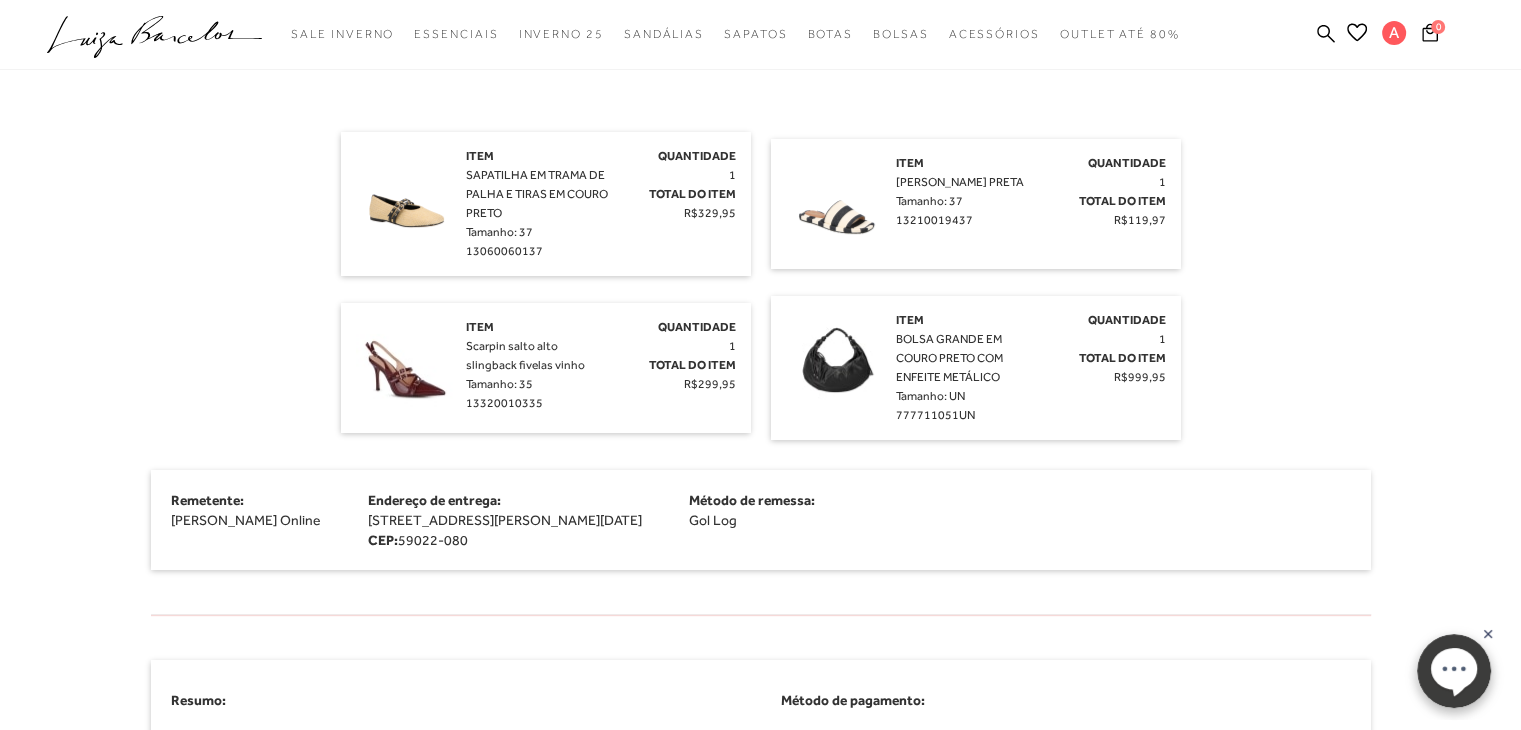 scroll, scrollTop: 575, scrollLeft: 0, axis: vertical 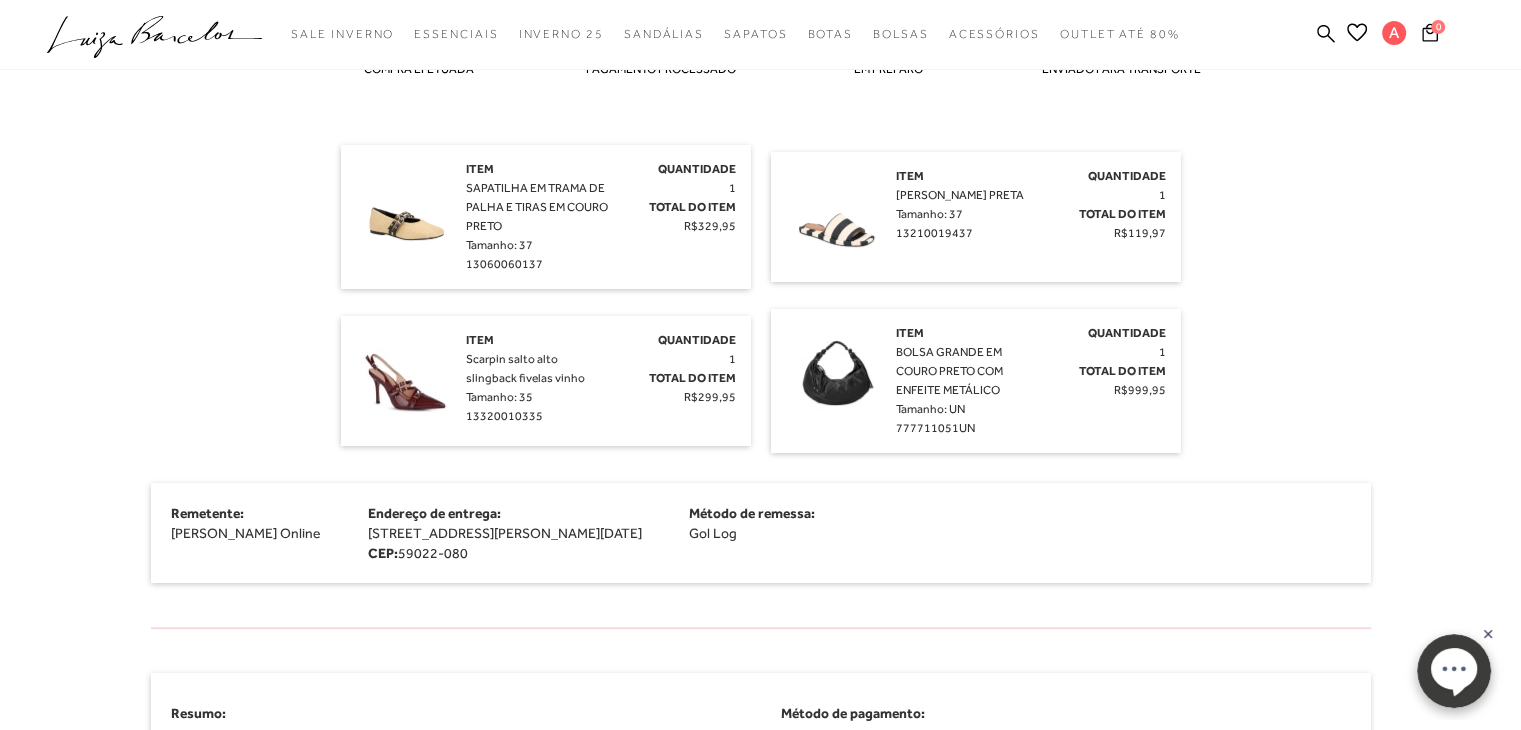 click on "Item
Scarpin salto alto slingback fivelas vinho
Tamanho: 35
13320010335" at bounding box center [537, 378] 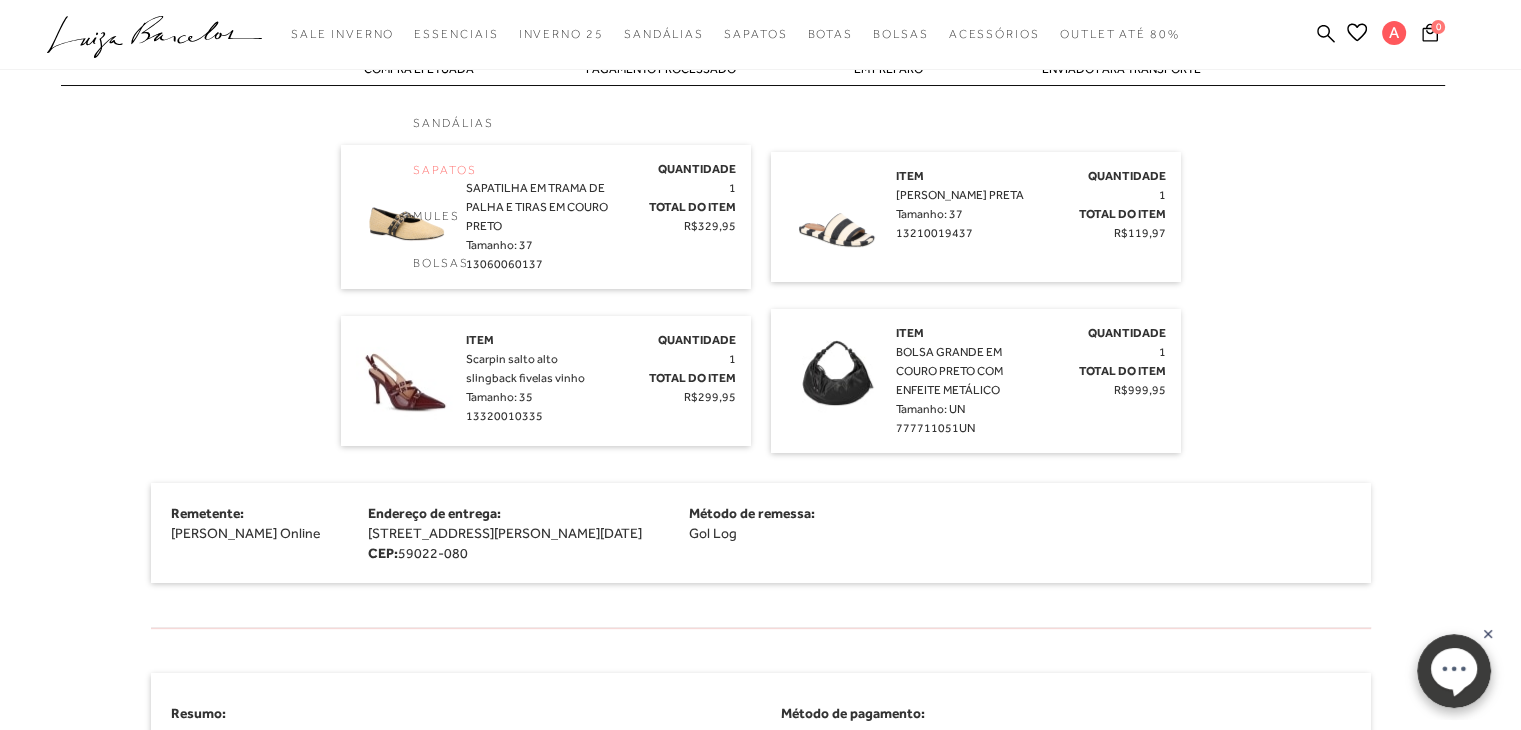 scroll, scrollTop: 607, scrollLeft: 0, axis: vertical 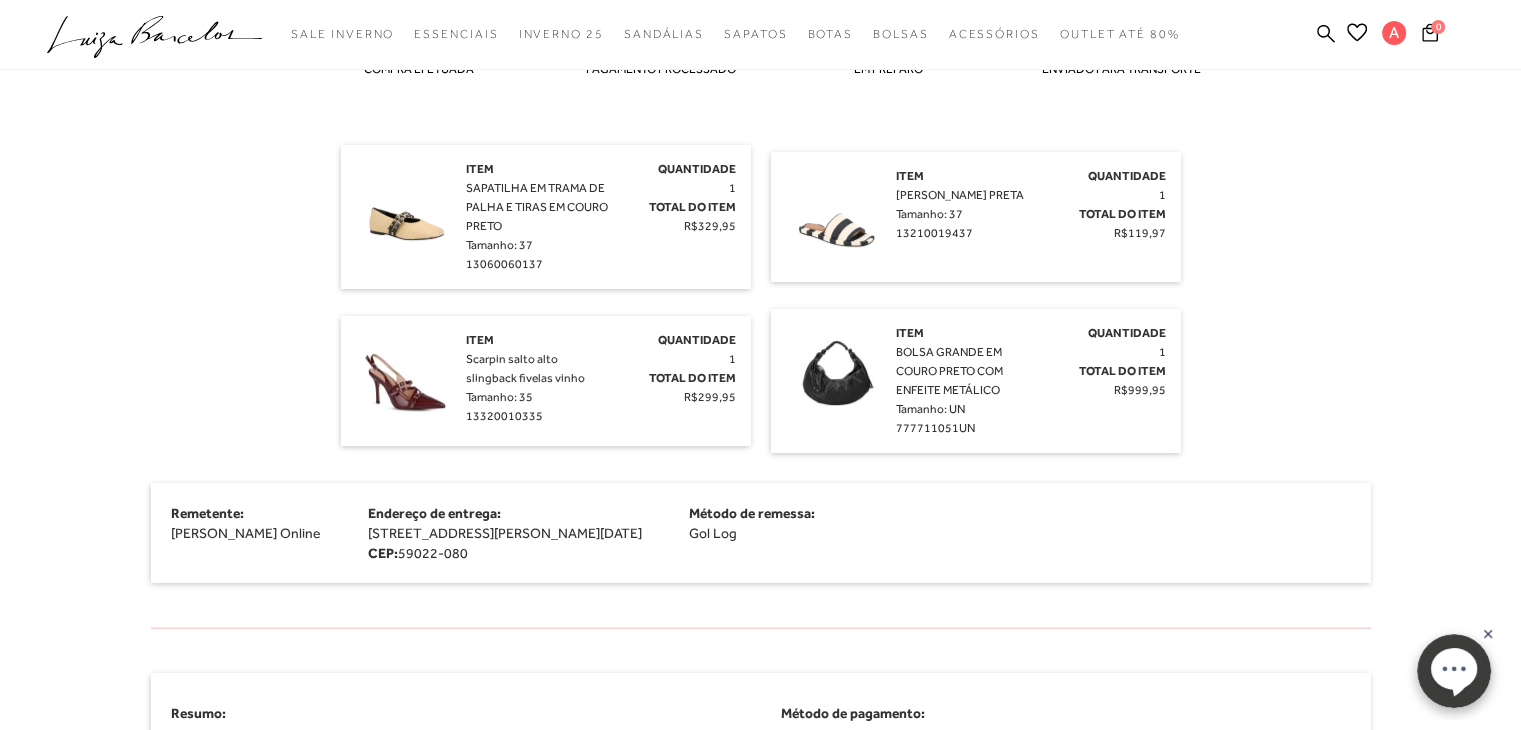click on "SAPATILHA EM TRAMA DE PALHA E TIRAS EM COURO PRETO" at bounding box center [537, 207] 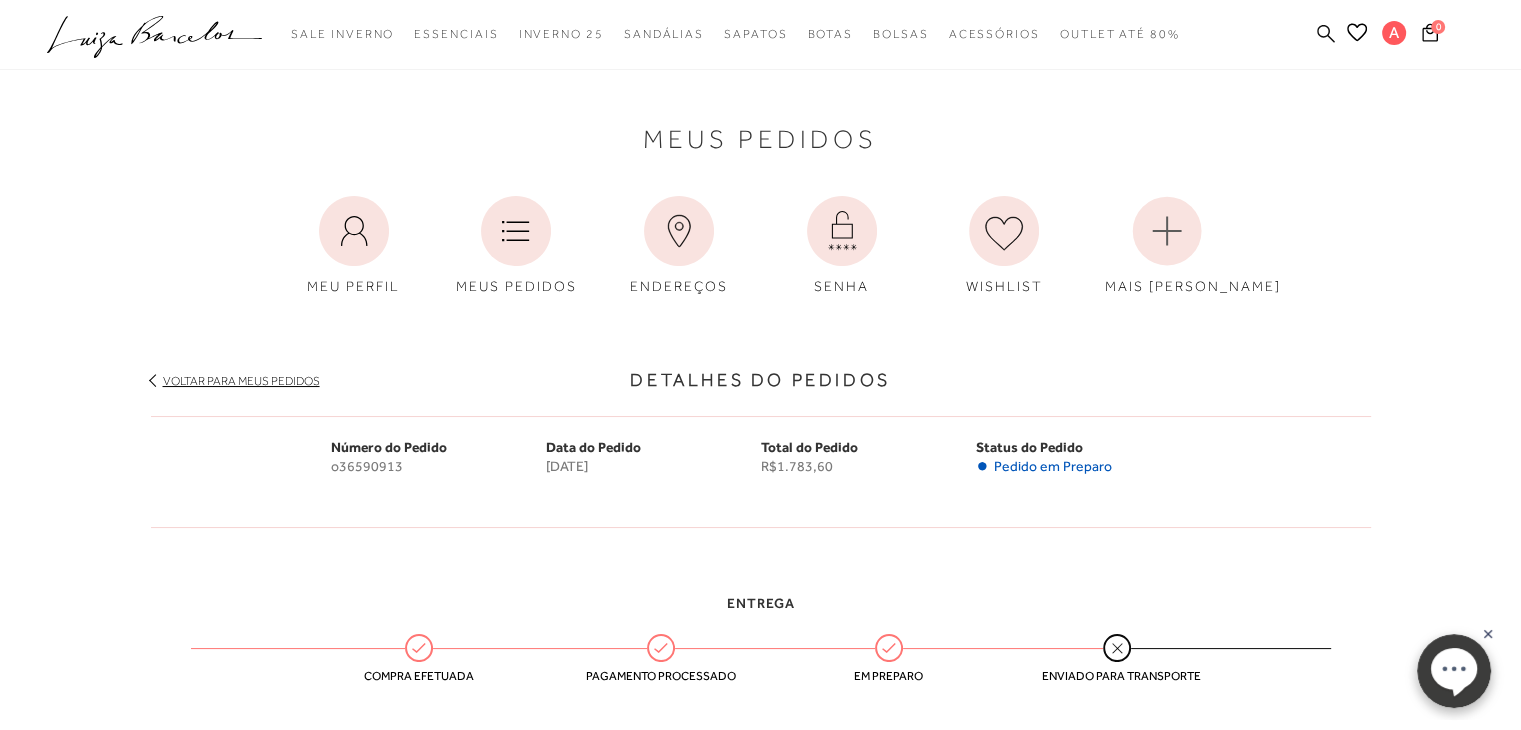 click 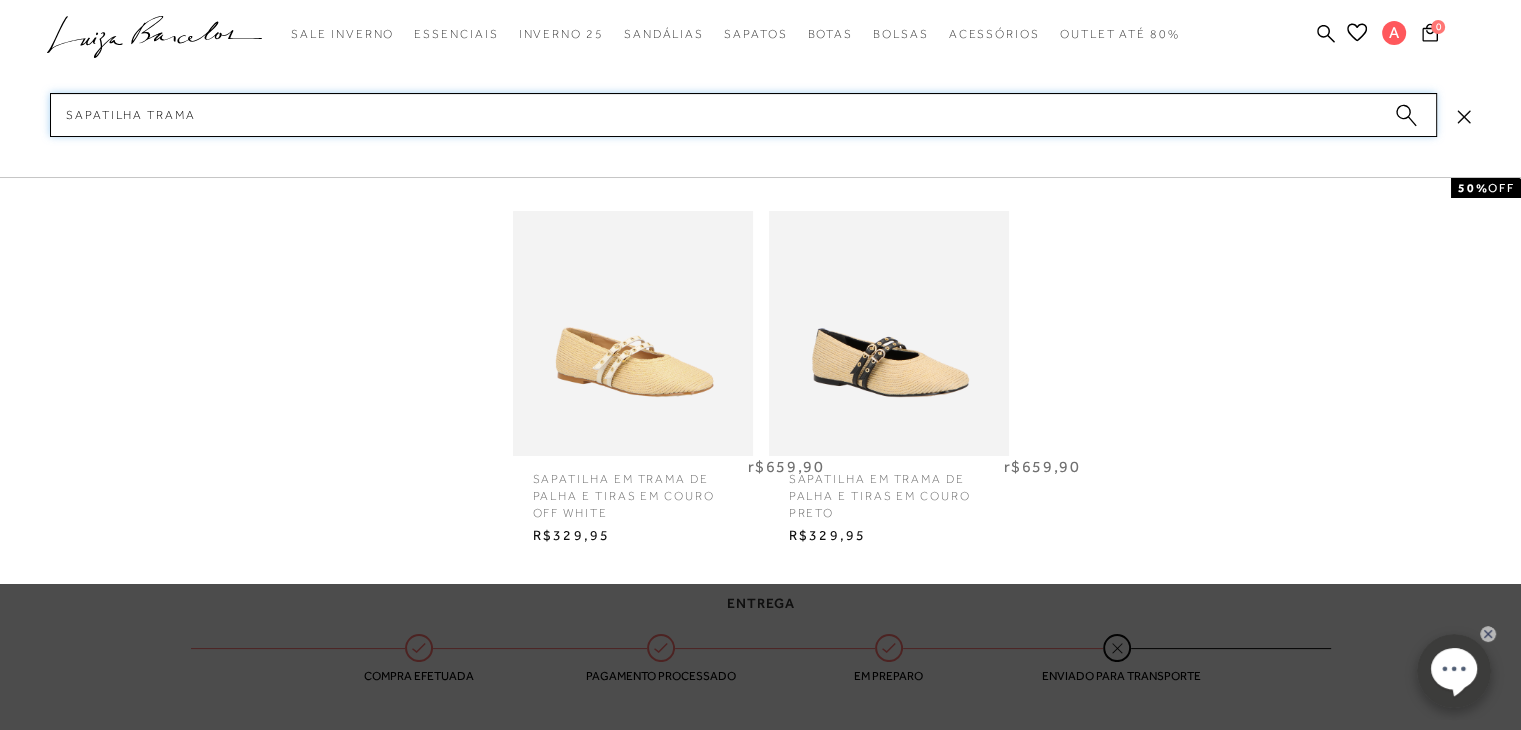 type on "SAPATILHA TRAMA" 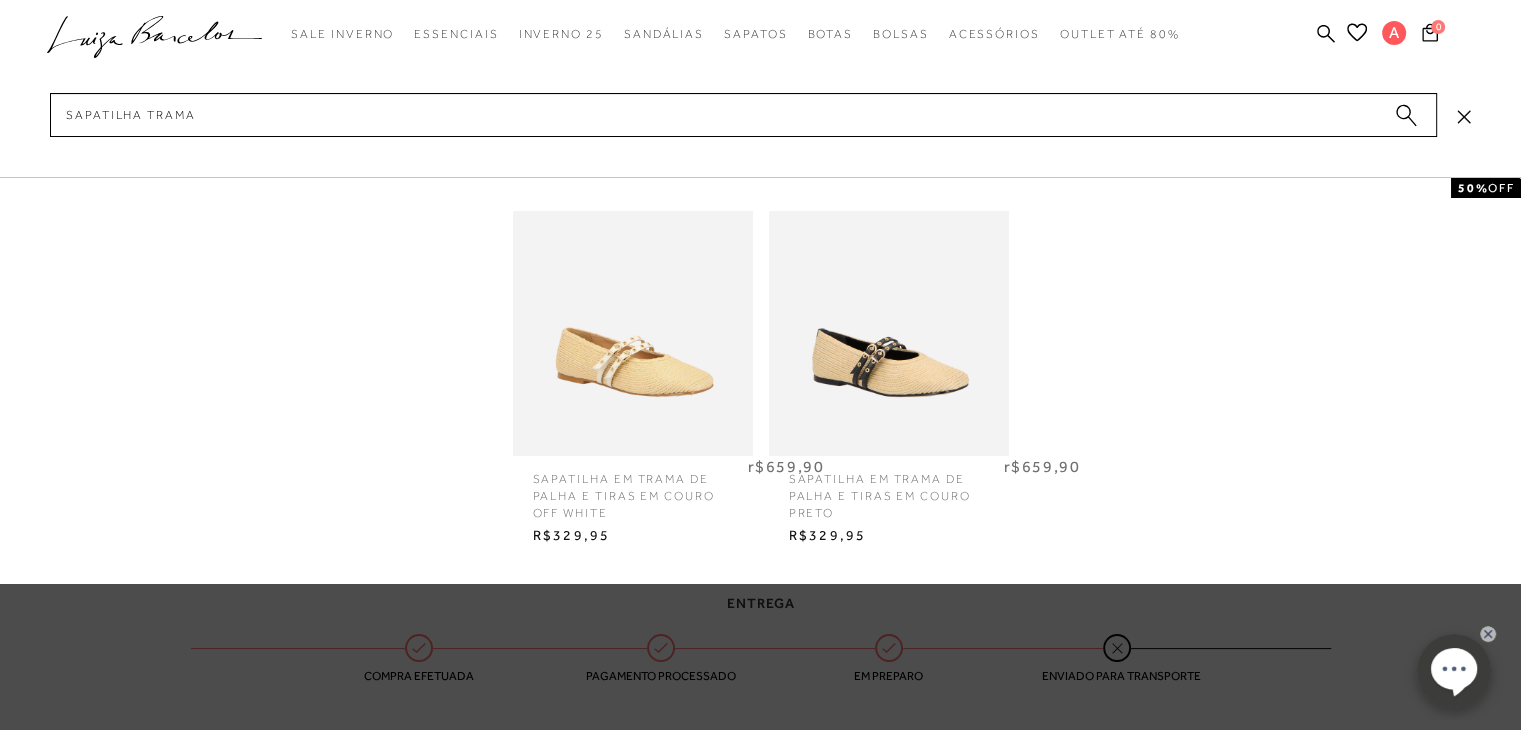 click at bounding box center (889, 333) 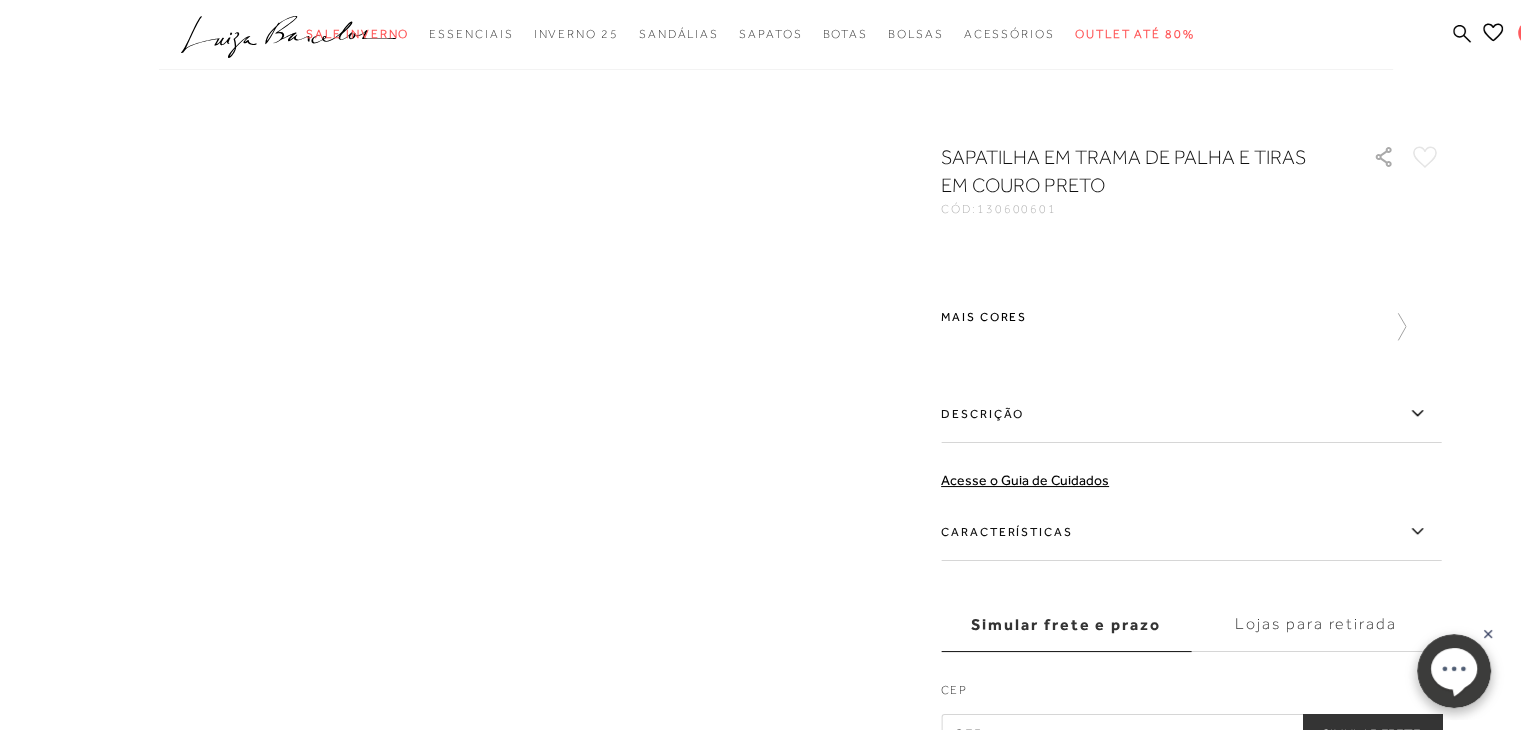scroll, scrollTop: 638, scrollLeft: 0, axis: vertical 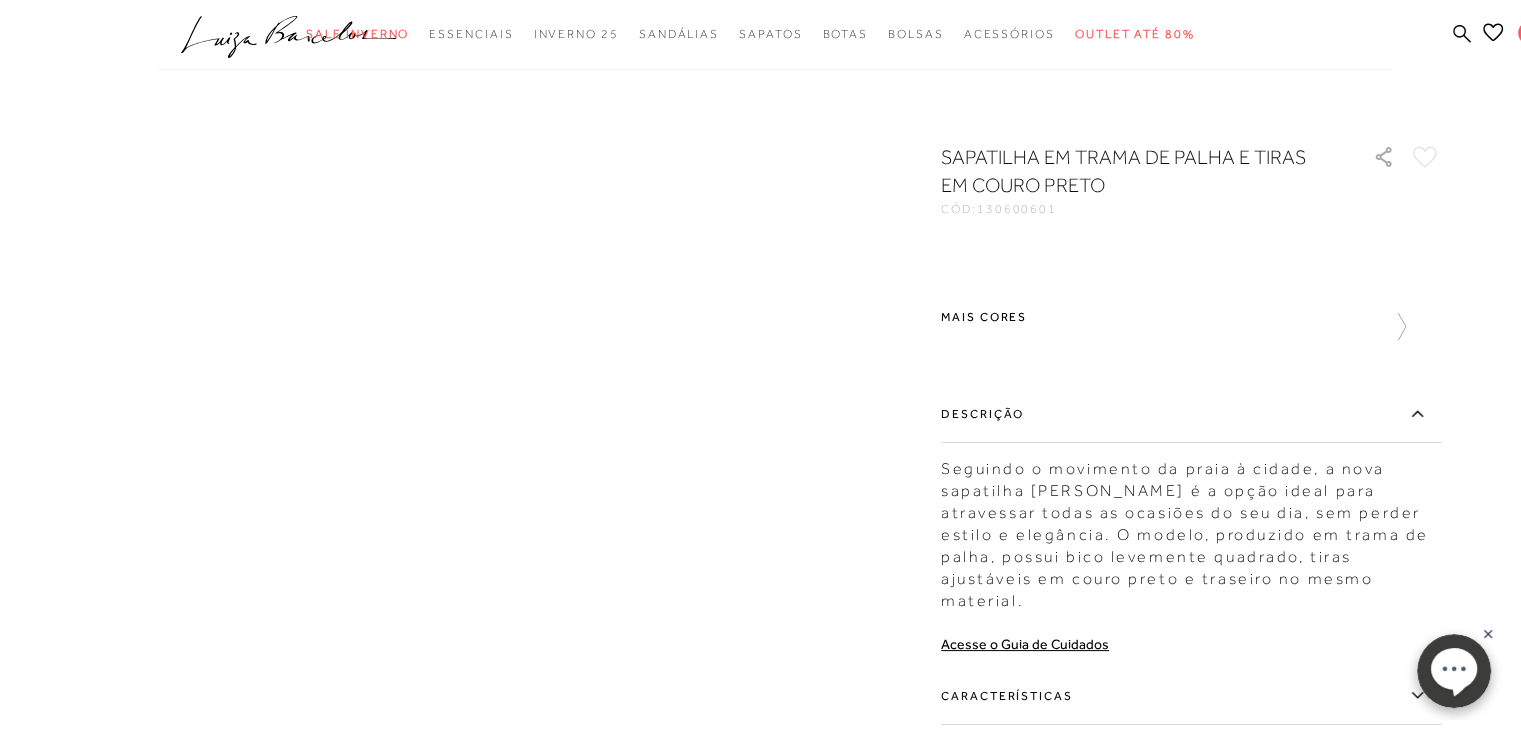 click on "Descrição" at bounding box center (1191, 414) 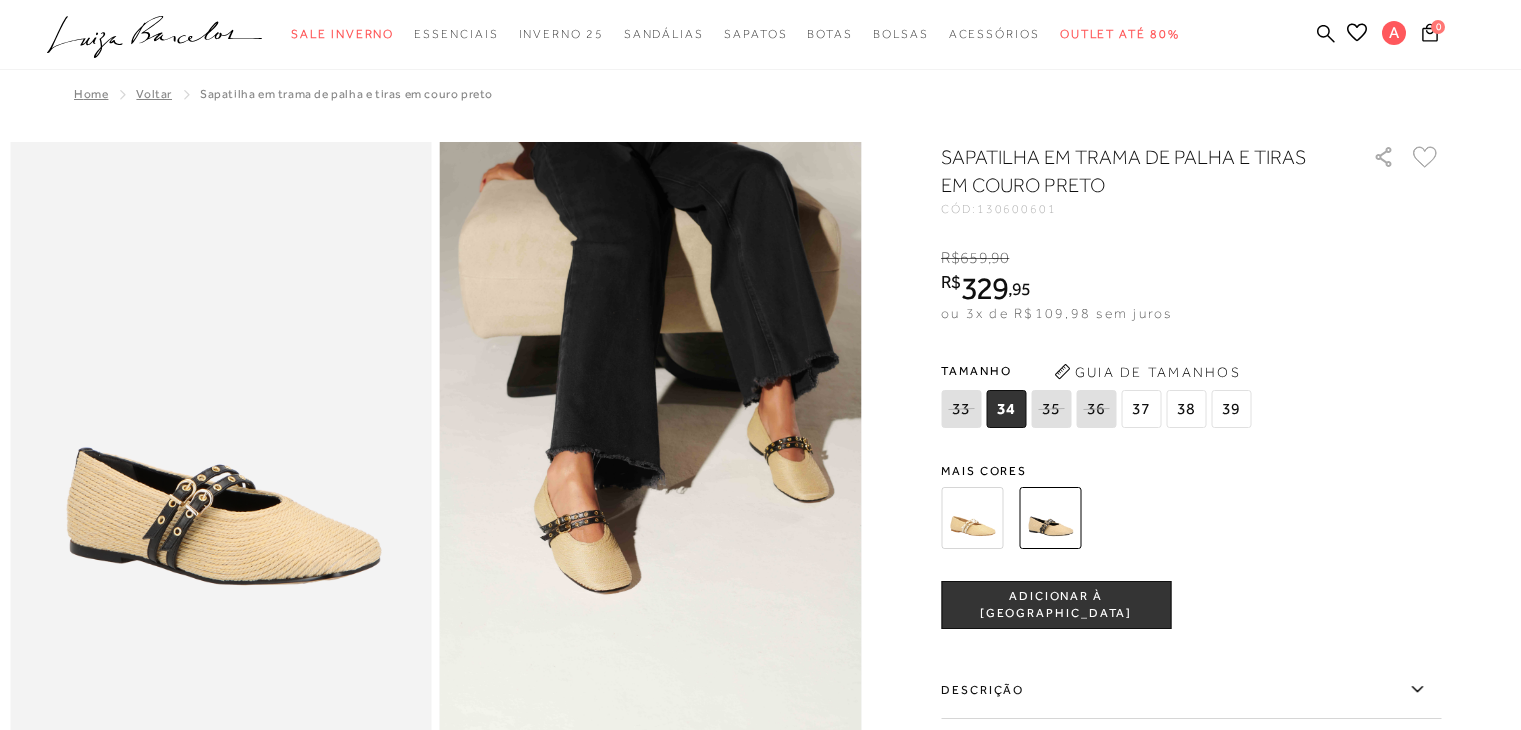 scroll, scrollTop: 0, scrollLeft: 0, axis: both 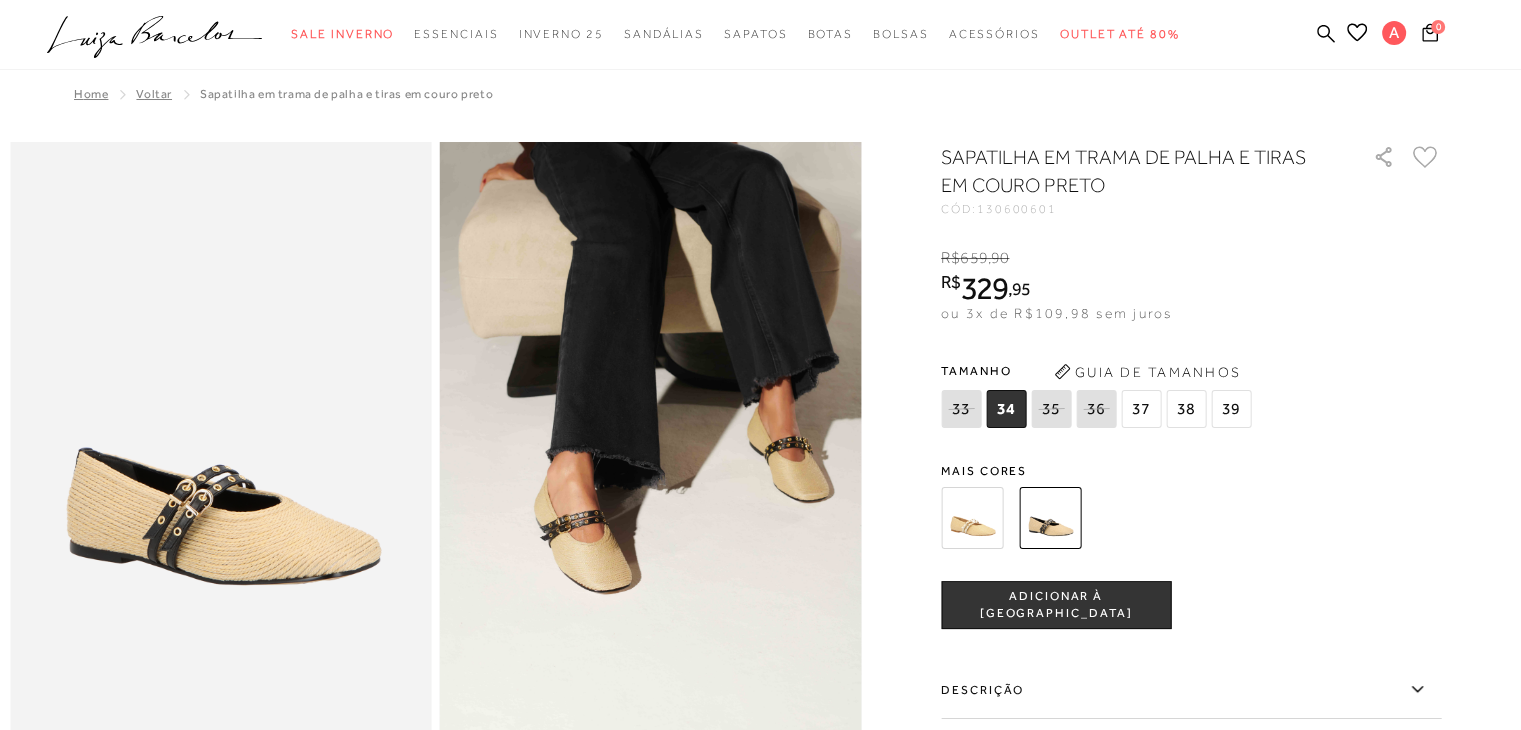 click on "38" at bounding box center (1186, 409) 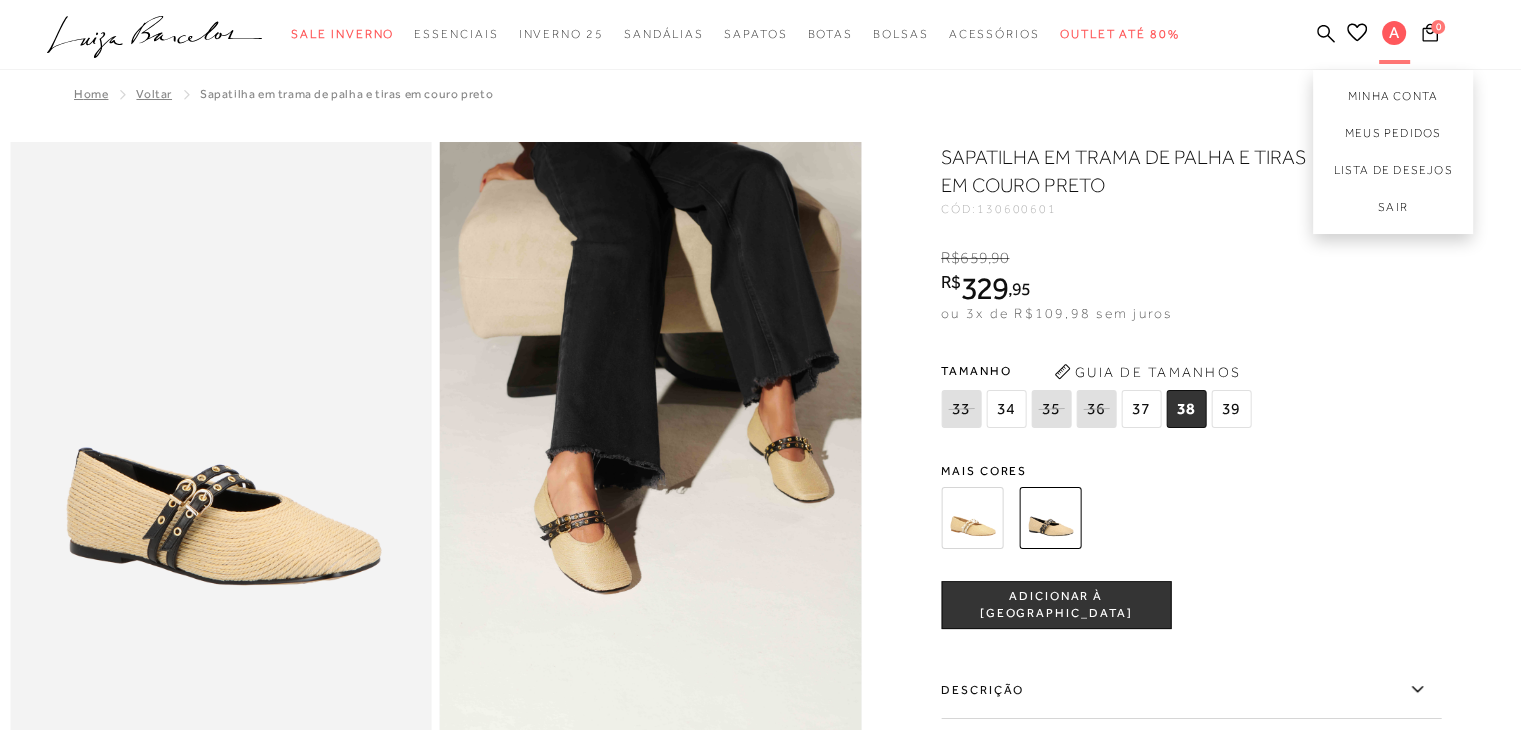 click on "A" at bounding box center (1394, 34) 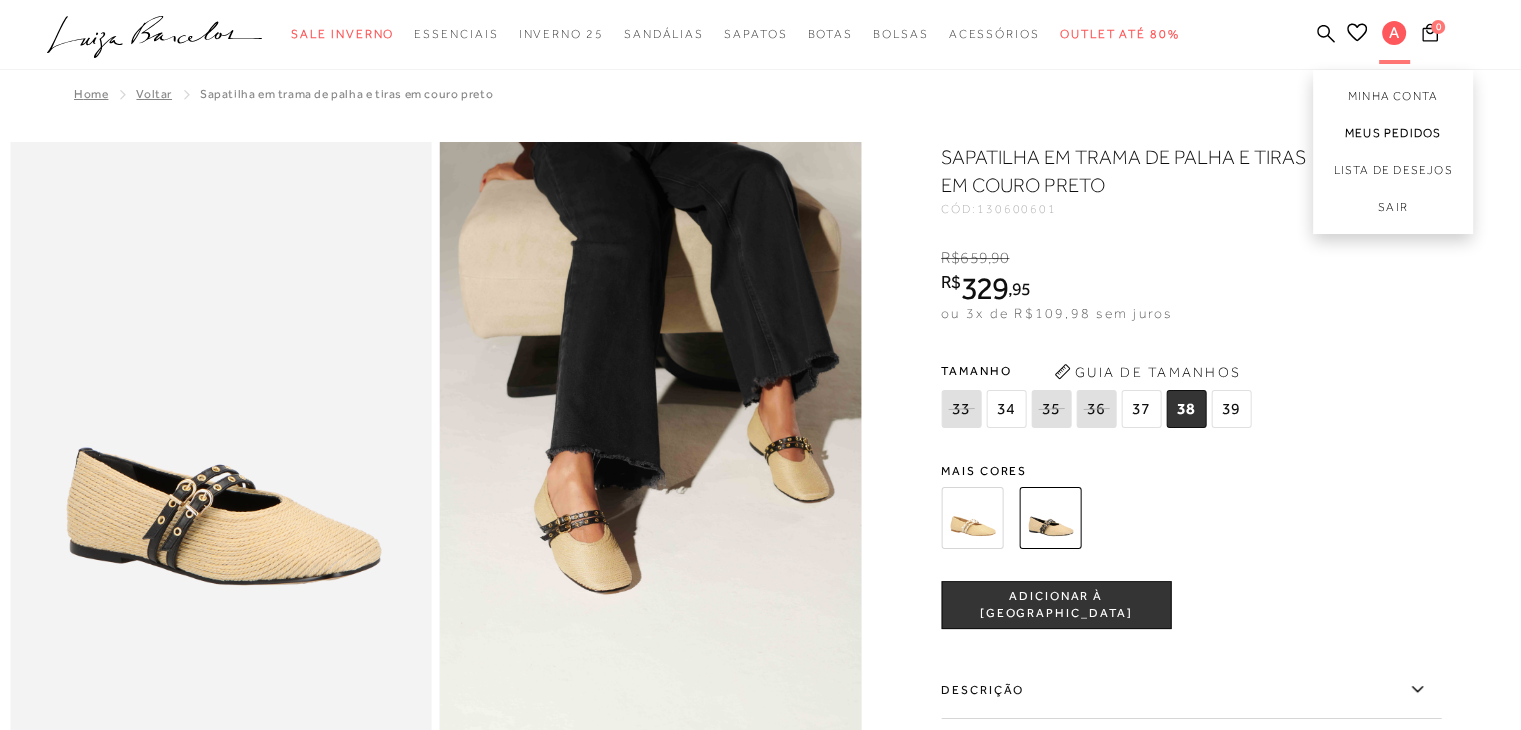 click on "Meus Pedidos" at bounding box center (1393, 133) 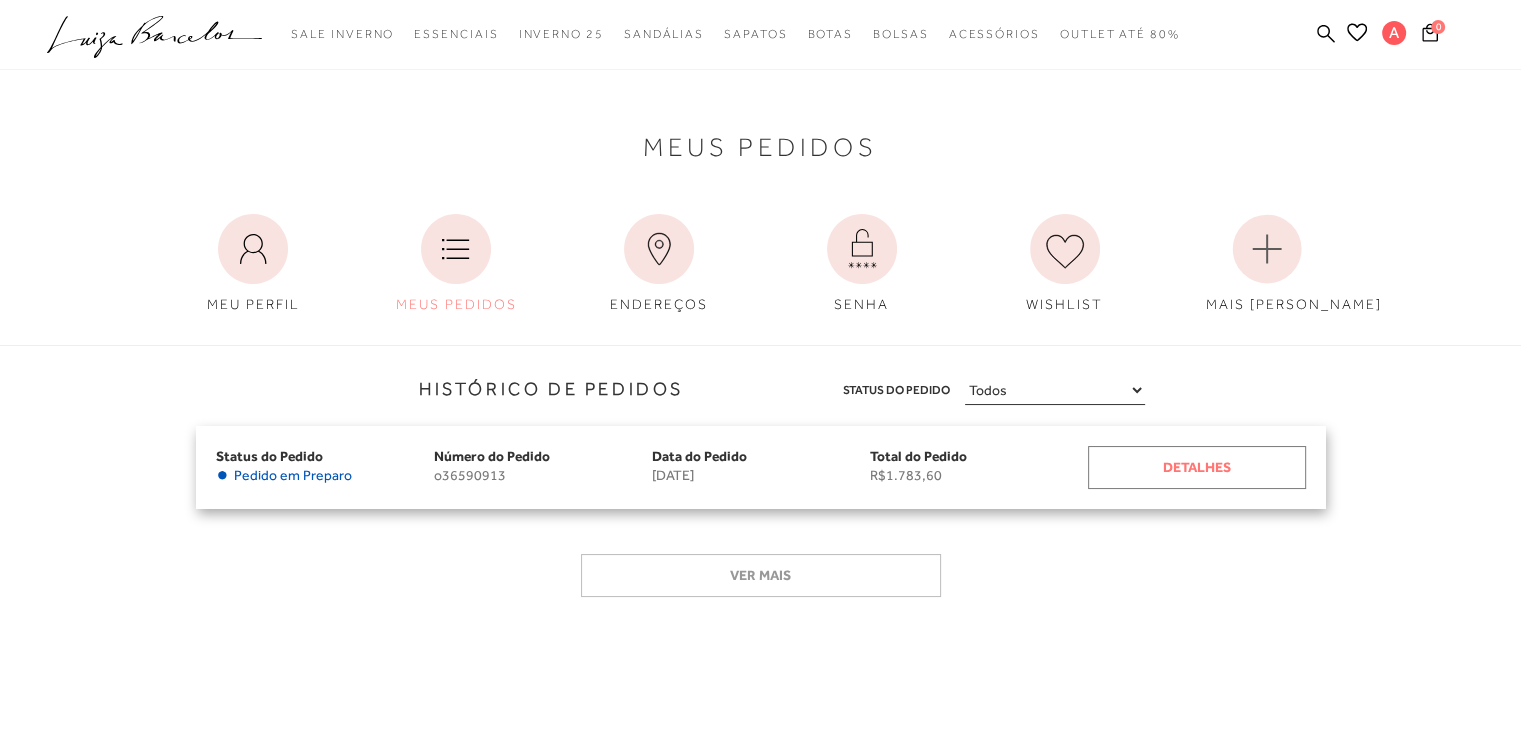 click on "Detalhes" at bounding box center [1197, 467] 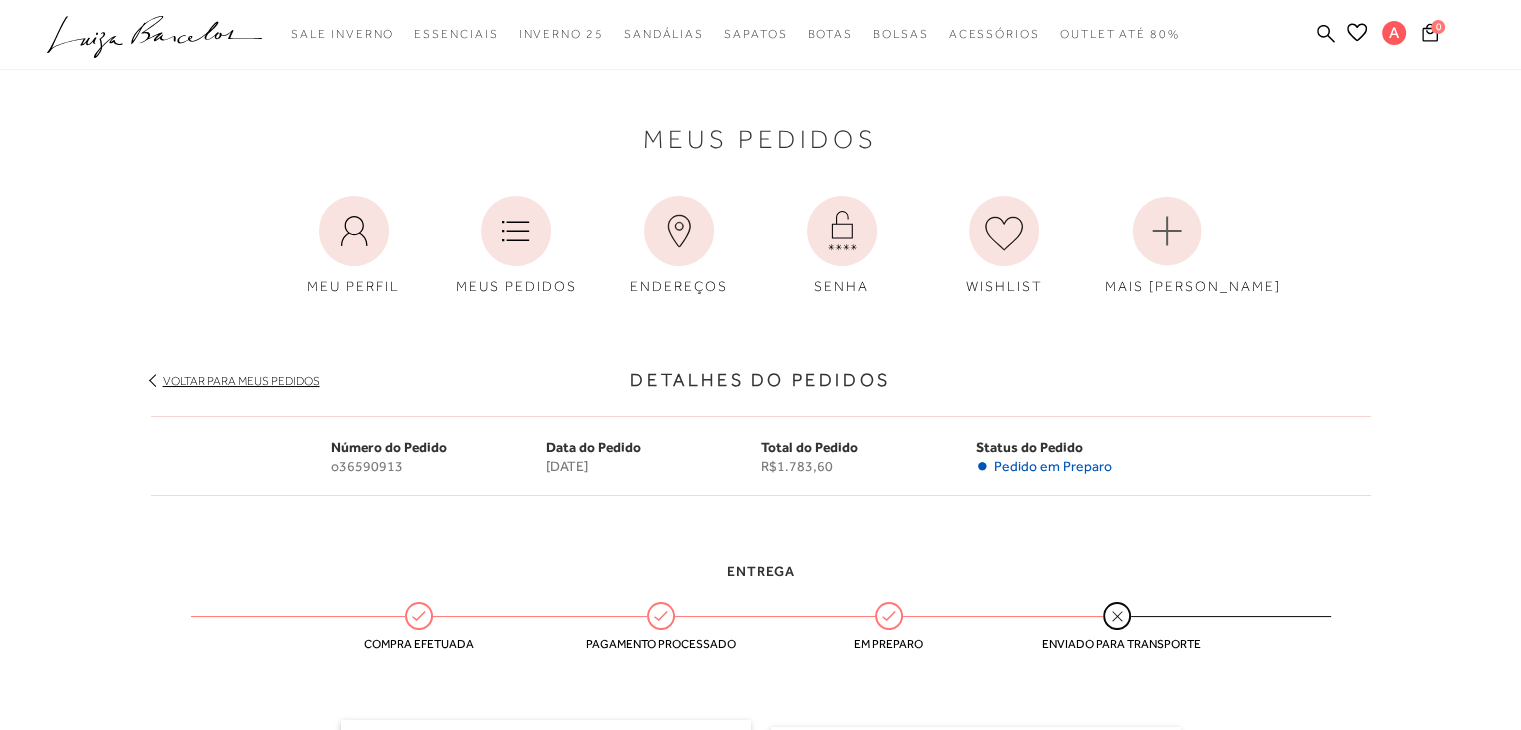 click on "Número do Pedido
o36590913
Data do Pedido
28 de junho de 2025
Total do Pedido
R$1.783,60
Status do Pedido
•
Pedido em Preparo
Número do Pedido
o36590913
Data do Pedido
28 de junho de 2025
Status do Pedido
•
Pedido em Preparo
Total do Pedido
R$1.783,60" at bounding box center (761, 456) 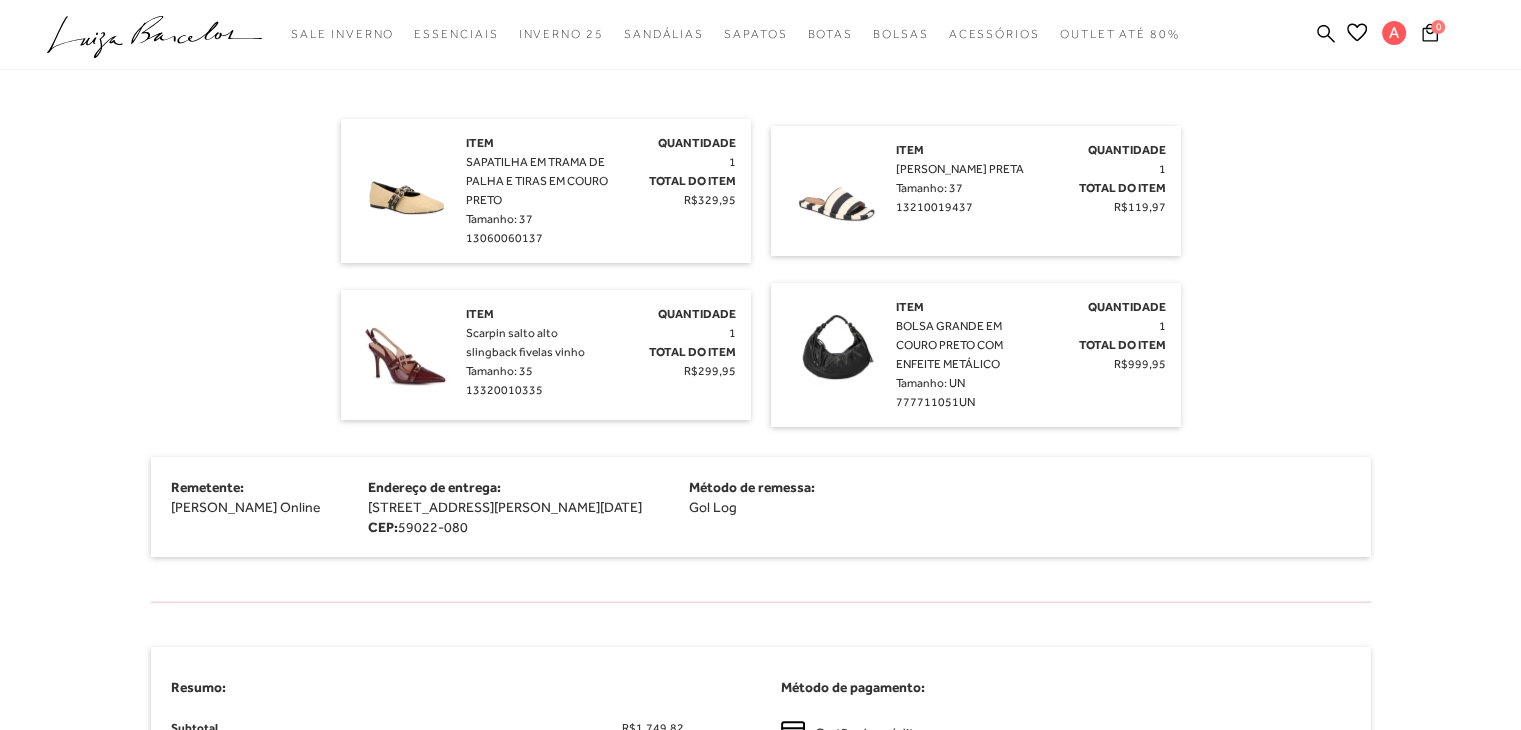 scroll, scrollTop: 600, scrollLeft: 0, axis: vertical 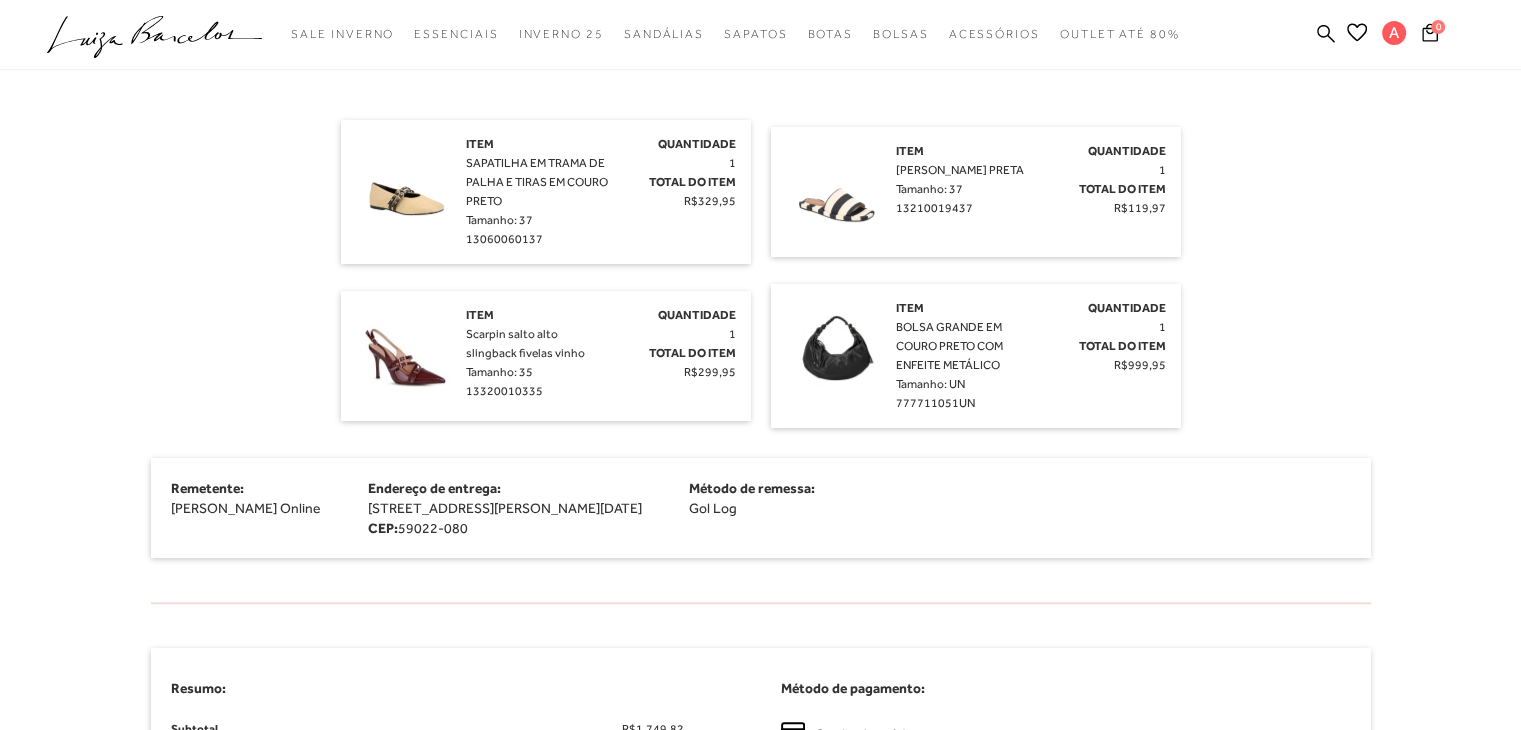 drag, startPoint x: 1032, startPoint y: 171, endPoint x: 896, endPoint y: 175, distance: 136.0588 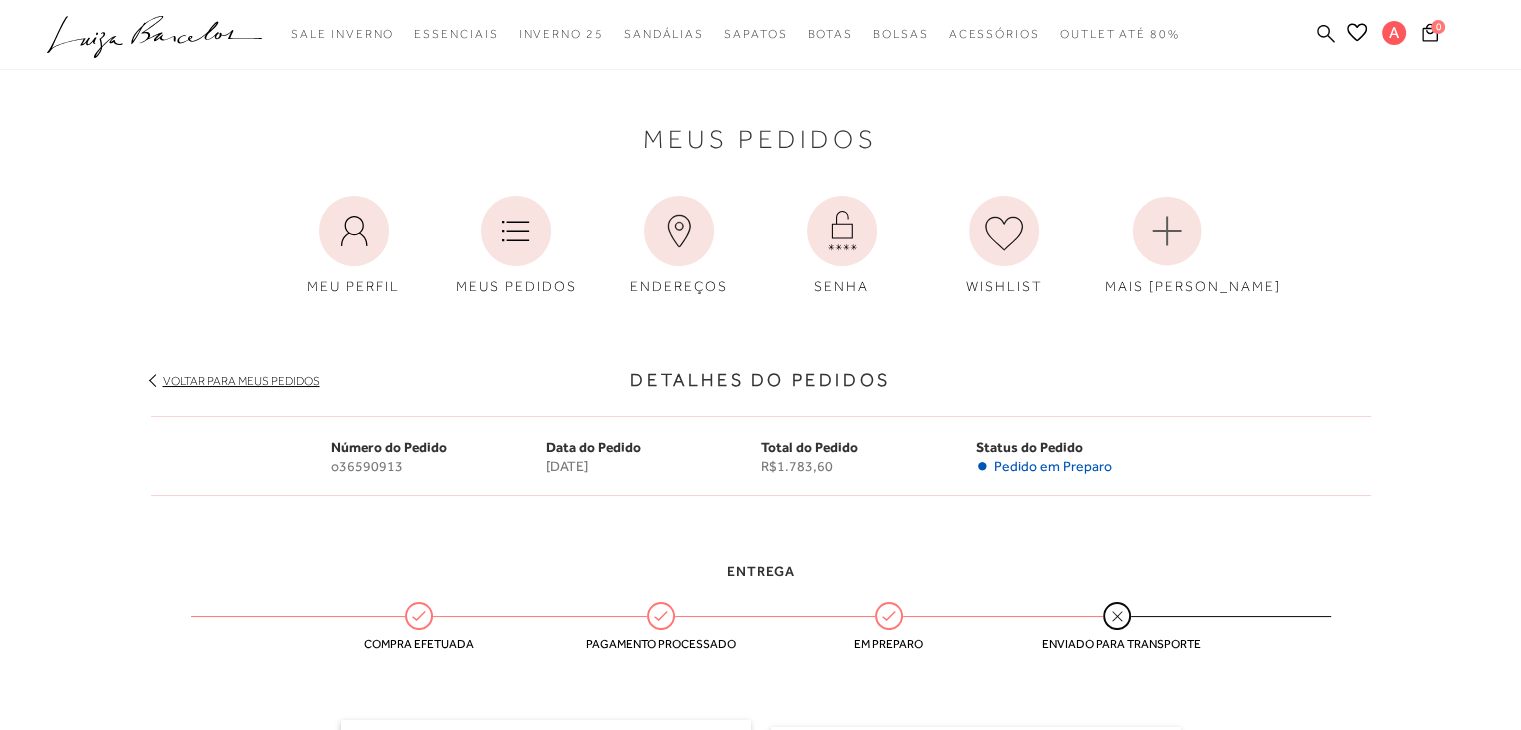 click 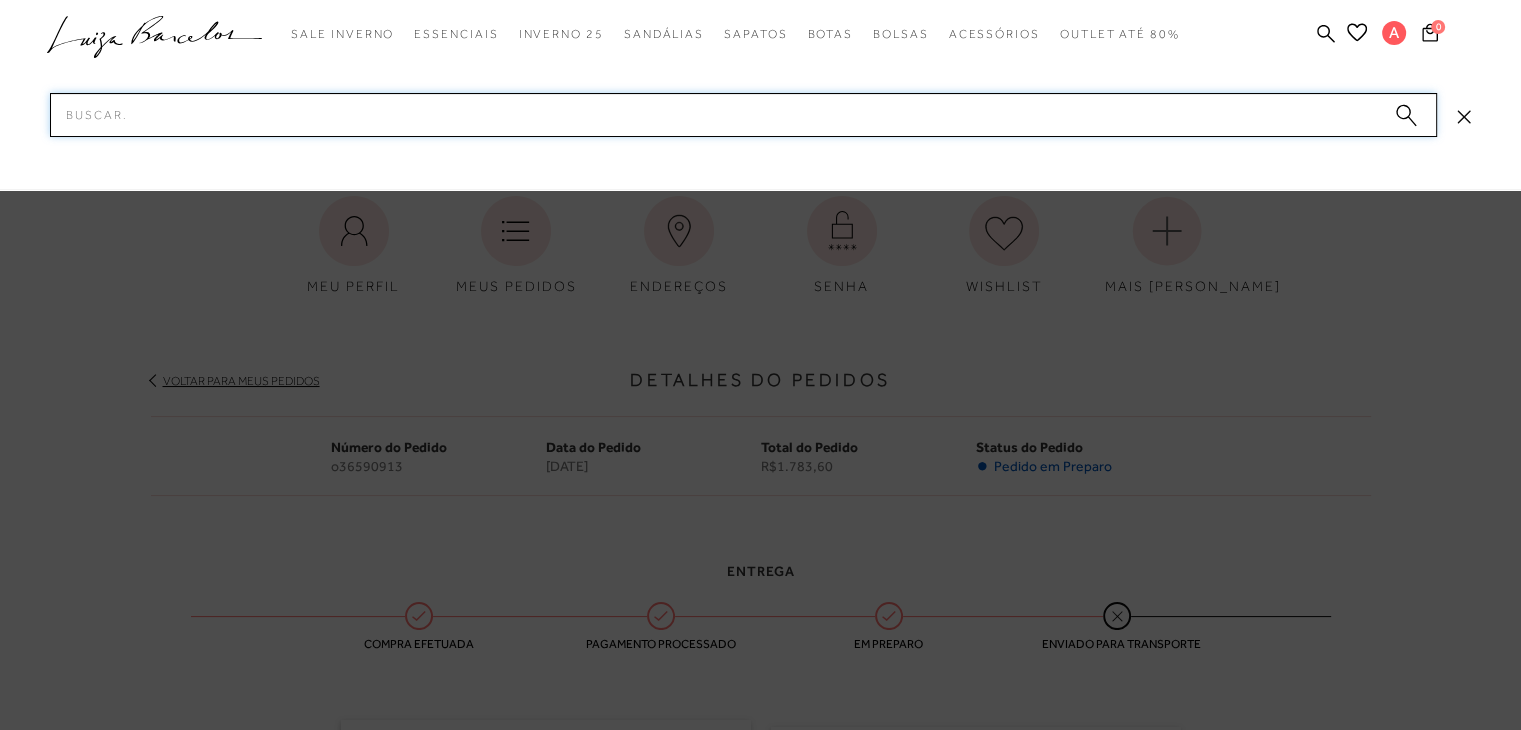 paste on "[PERSON_NAME] PRETA" 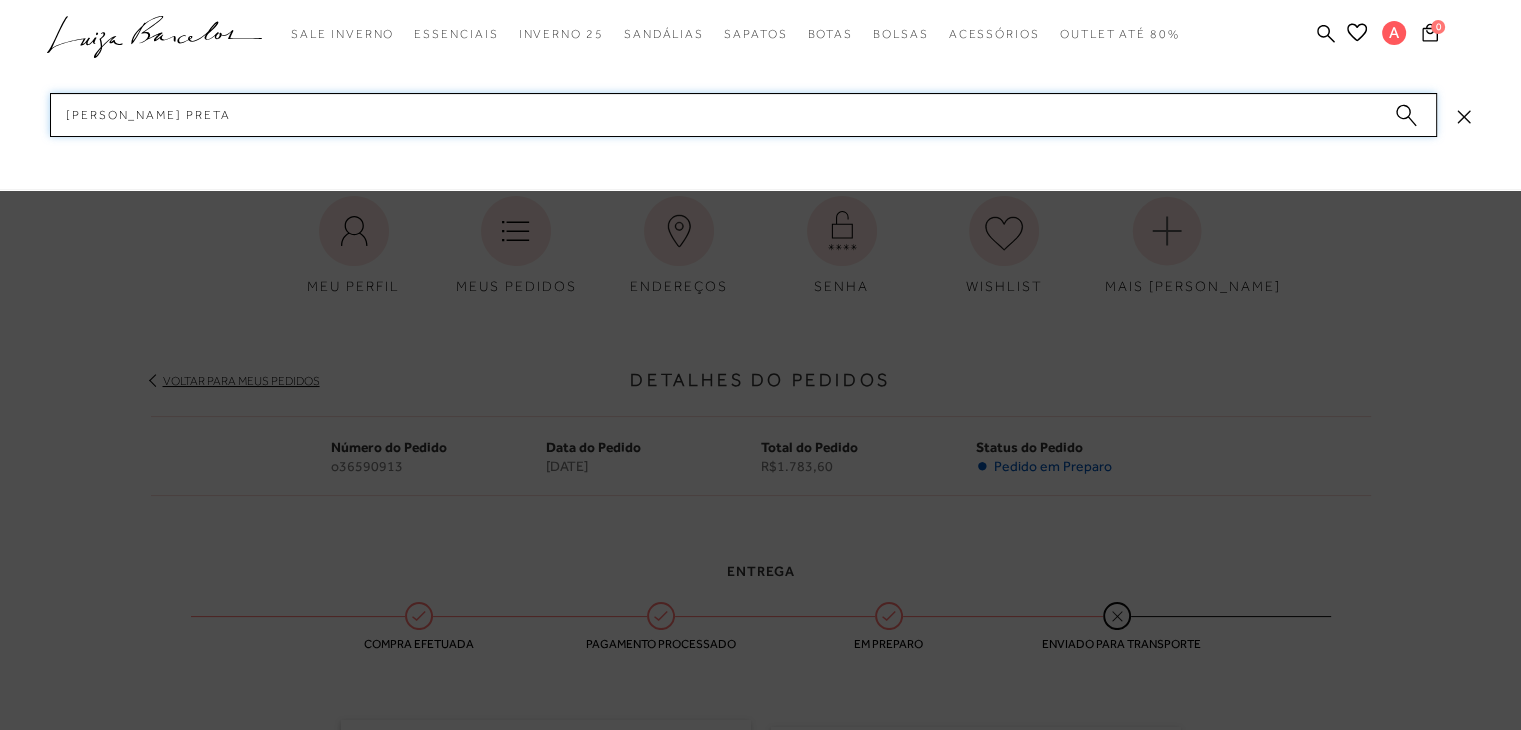 type 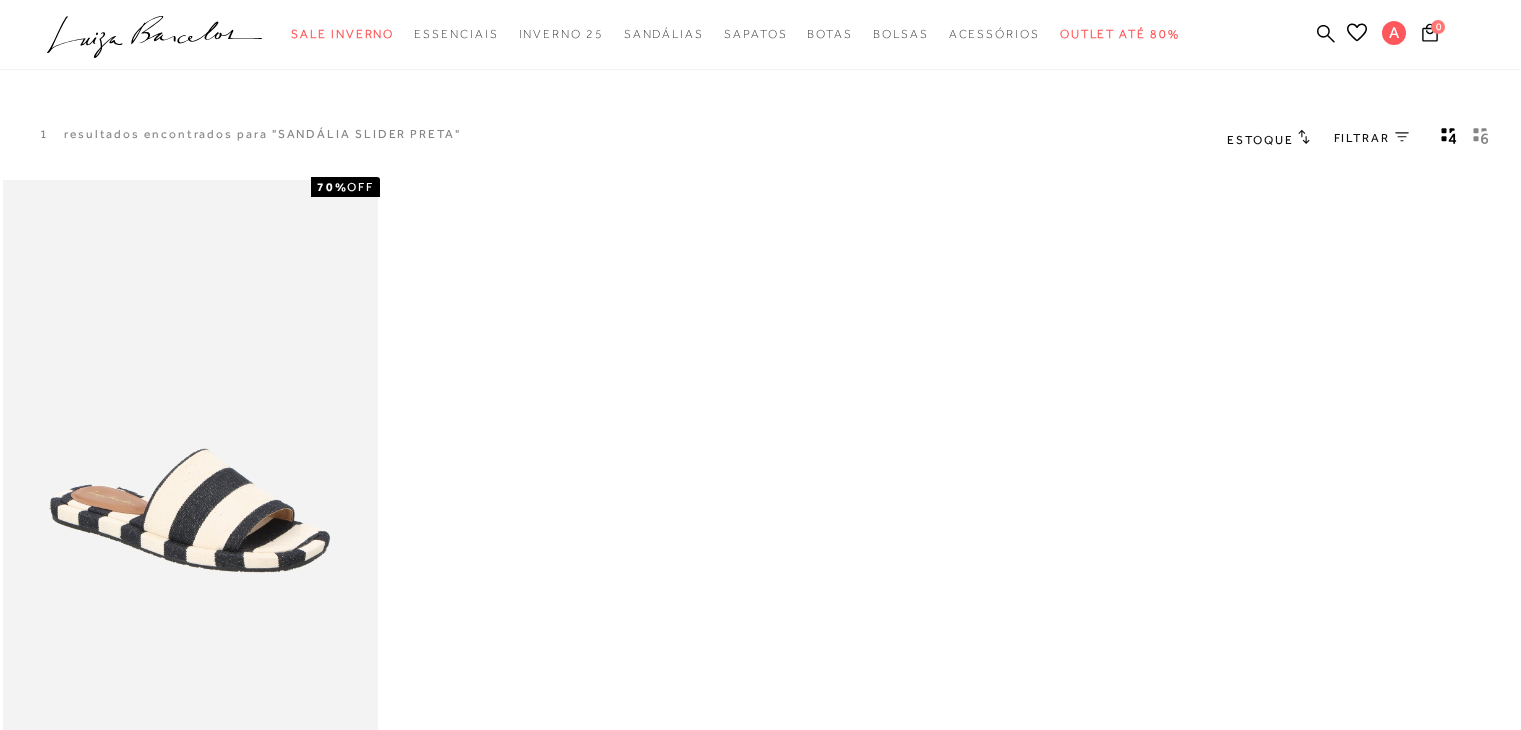 scroll, scrollTop: 0, scrollLeft: 0, axis: both 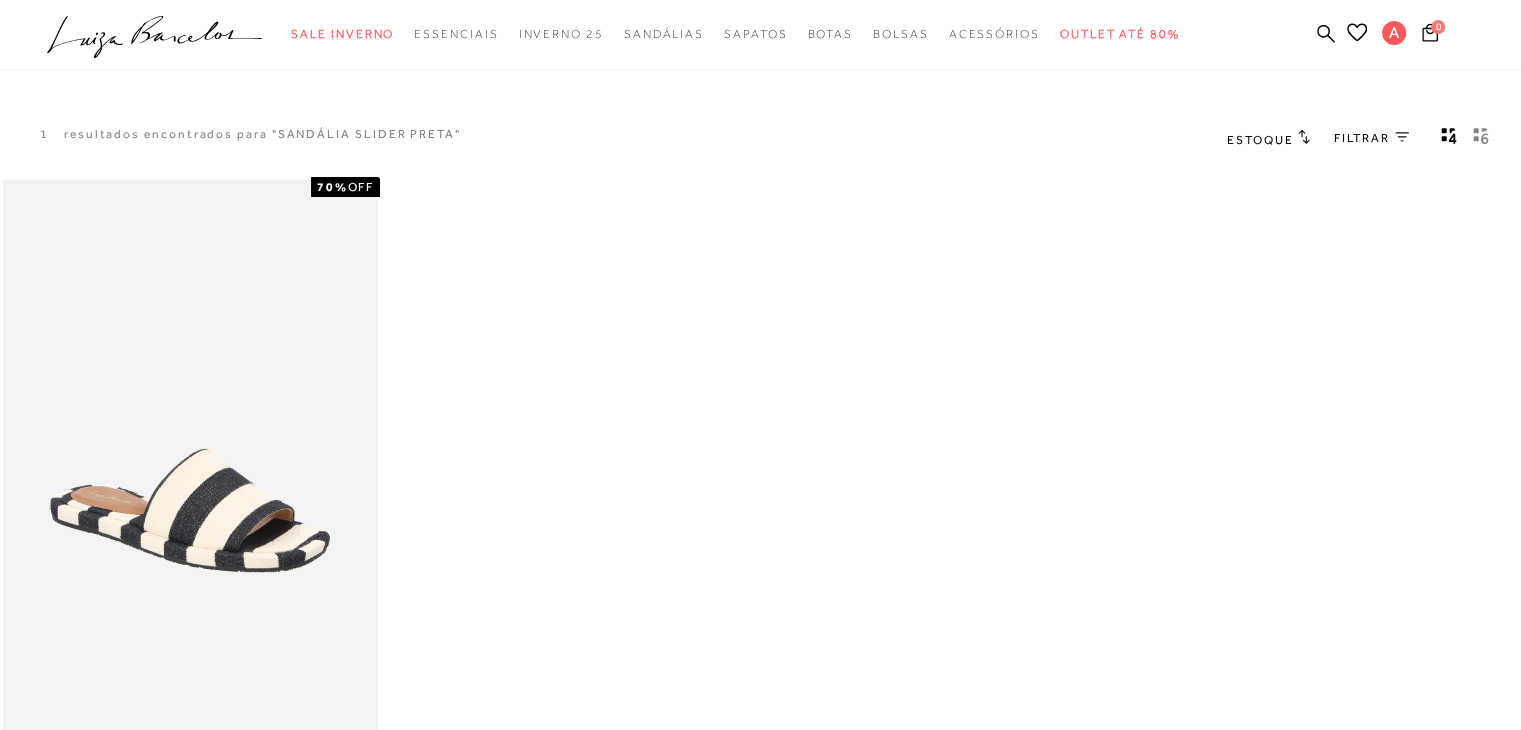 type 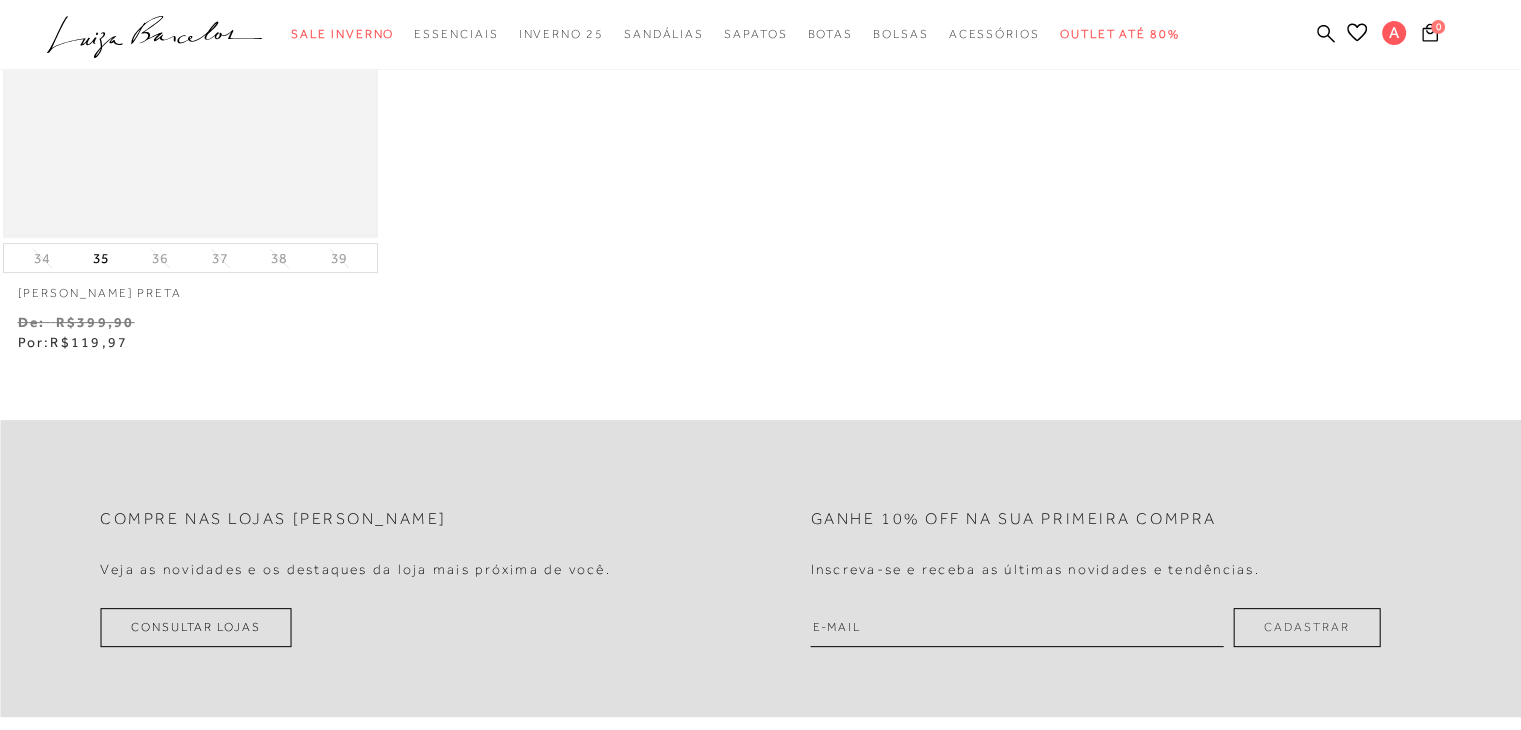 scroll, scrollTop: 440, scrollLeft: 0, axis: vertical 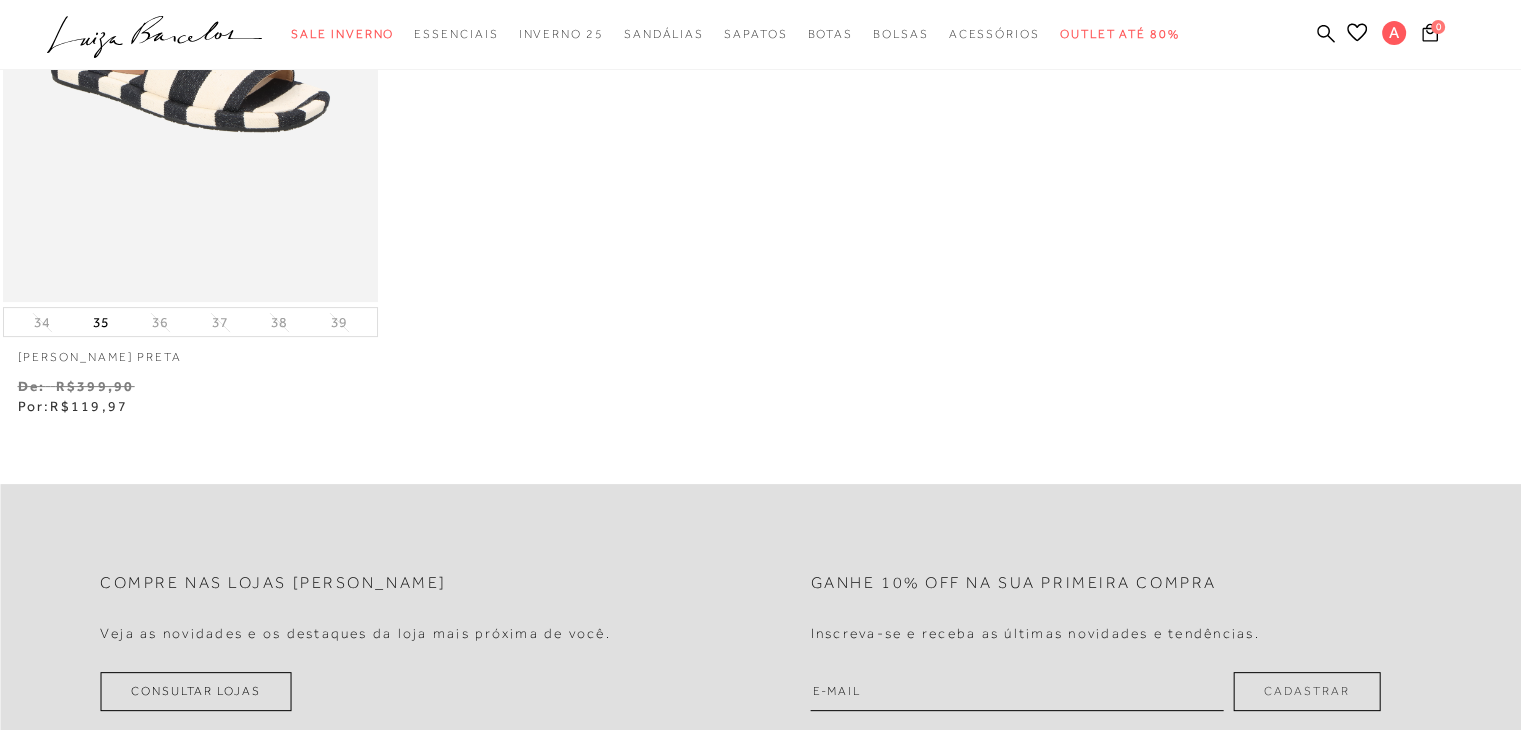 click on "70%
OFF
SANDÁLIA SLIDER PRETA
34
35 36 37 38 39 Venda" at bounding box center (760, 78) 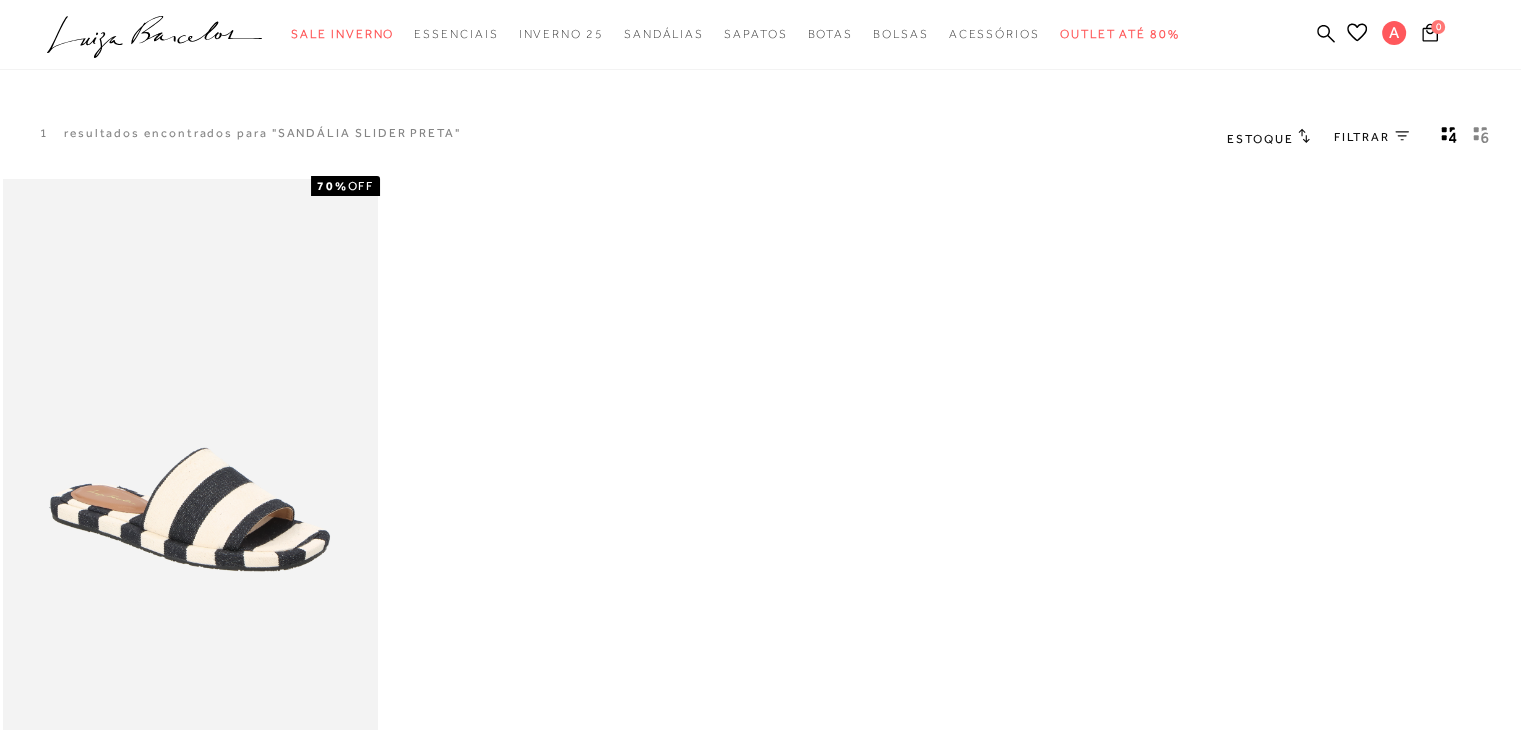 scroll, scrollTop: 0, scrollLeft: 0, axis: both 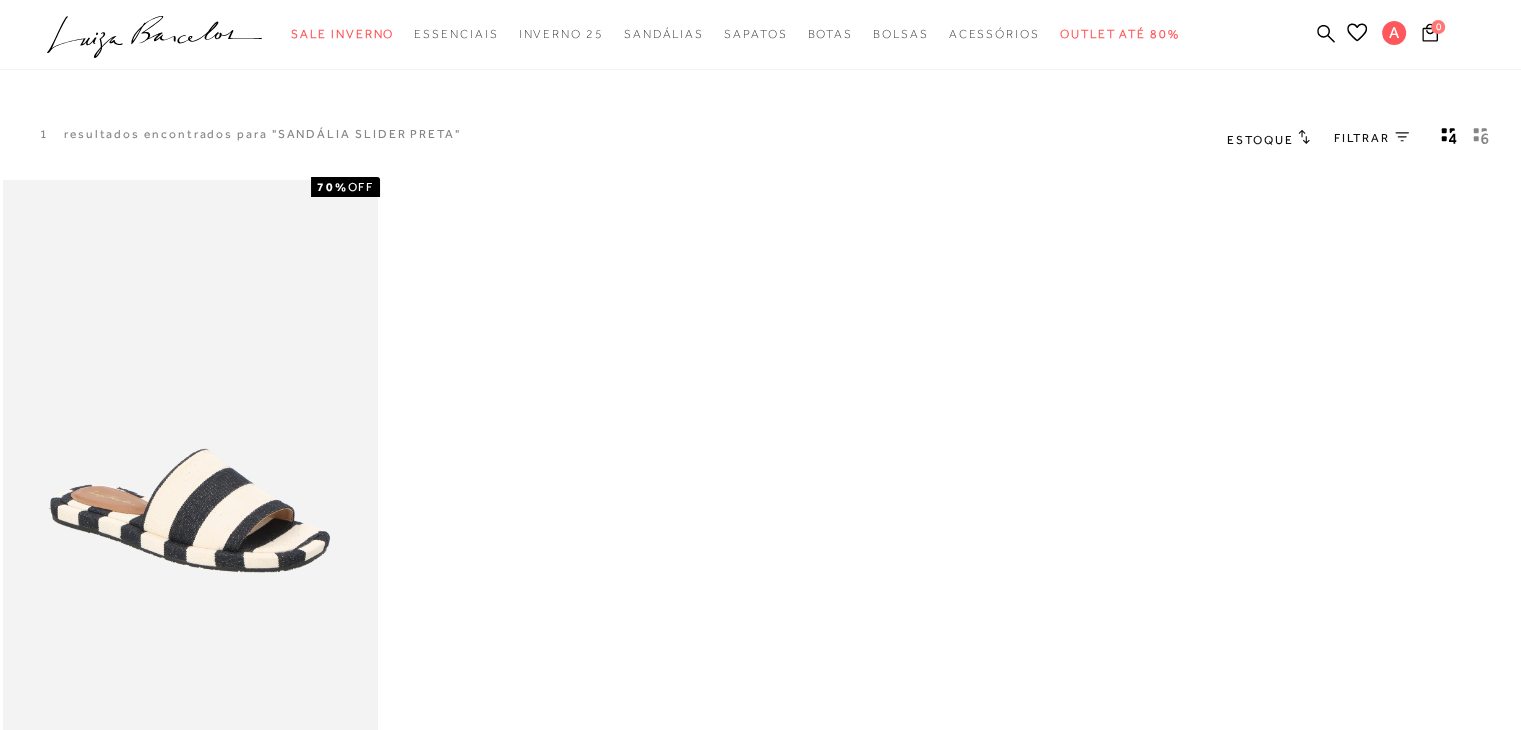 click on ".a{fill-rule:evenodd;}
Sale Inverno
Modelo
Sapatos
Sandálias
Mules
Bolsas
Acessórios Mule" at bounding box center [745, 34] 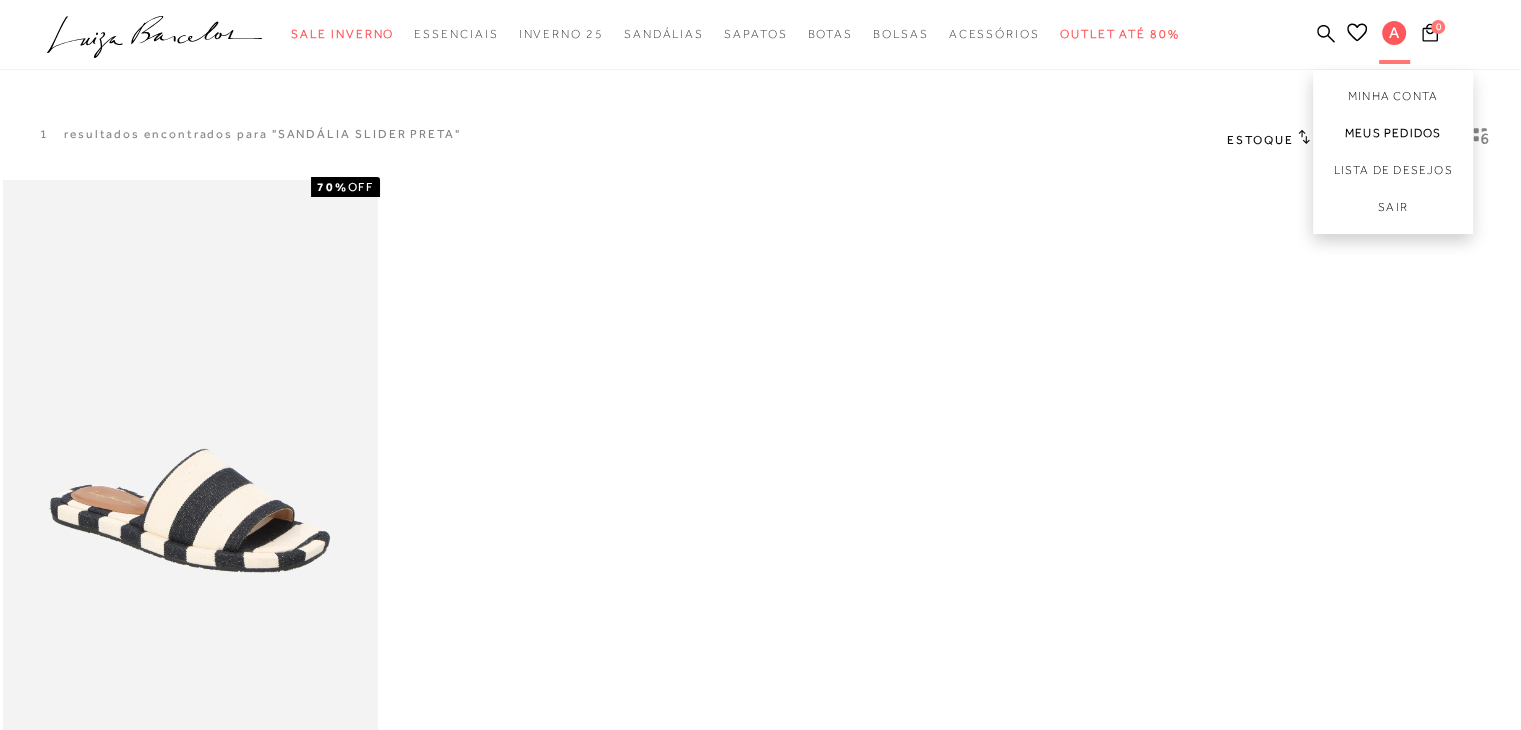 click on "Meus Pedidos" at bounding box center [1393, 133] 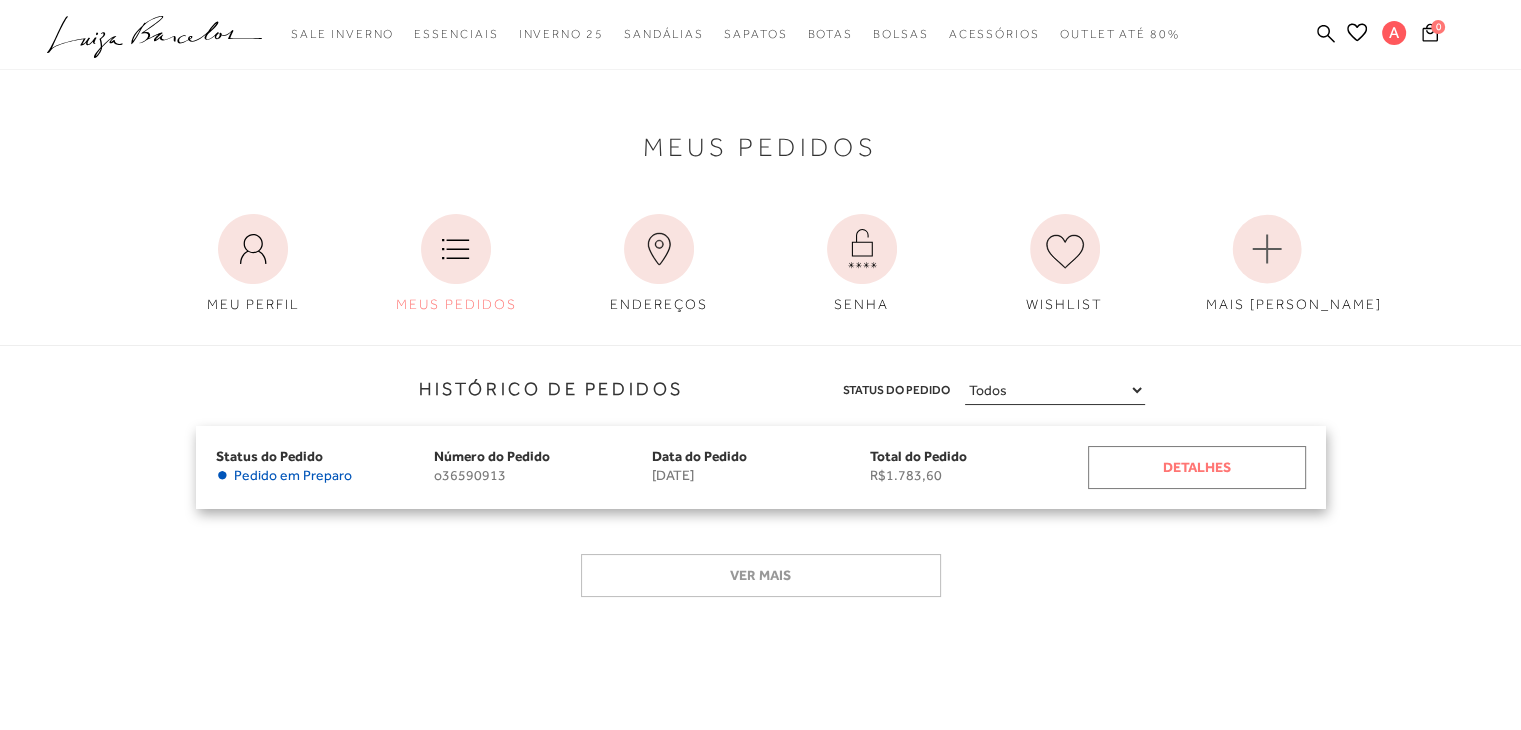 click on "Detalhes" at bounding box center [1197, 467] 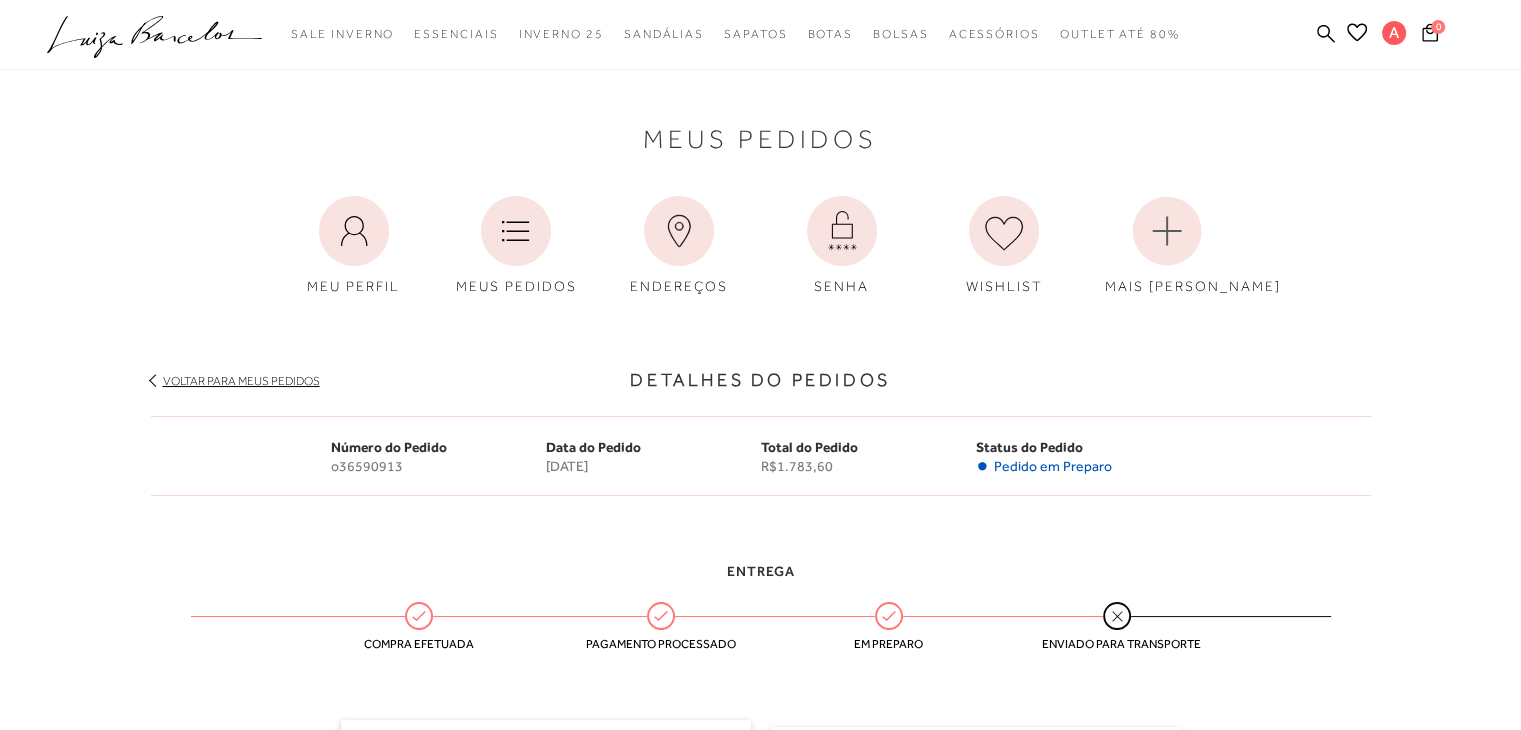 click on "Detalhes do Pedidos
Voltar para meus pedidos
Número do Pedido
o36590913
Data do Pedido
28 de junho de 2025
Total do Pedido
R$1.783,60
Status do Pedido
•
Pedido em Preparo
Número do Pedido
o36590913
Data do Pedido
28 de junho de 2025
Status do Pedido
•
Pedido em Preparo
Total do Pedido
R$1.783,60" at bounding box center [761, 922] 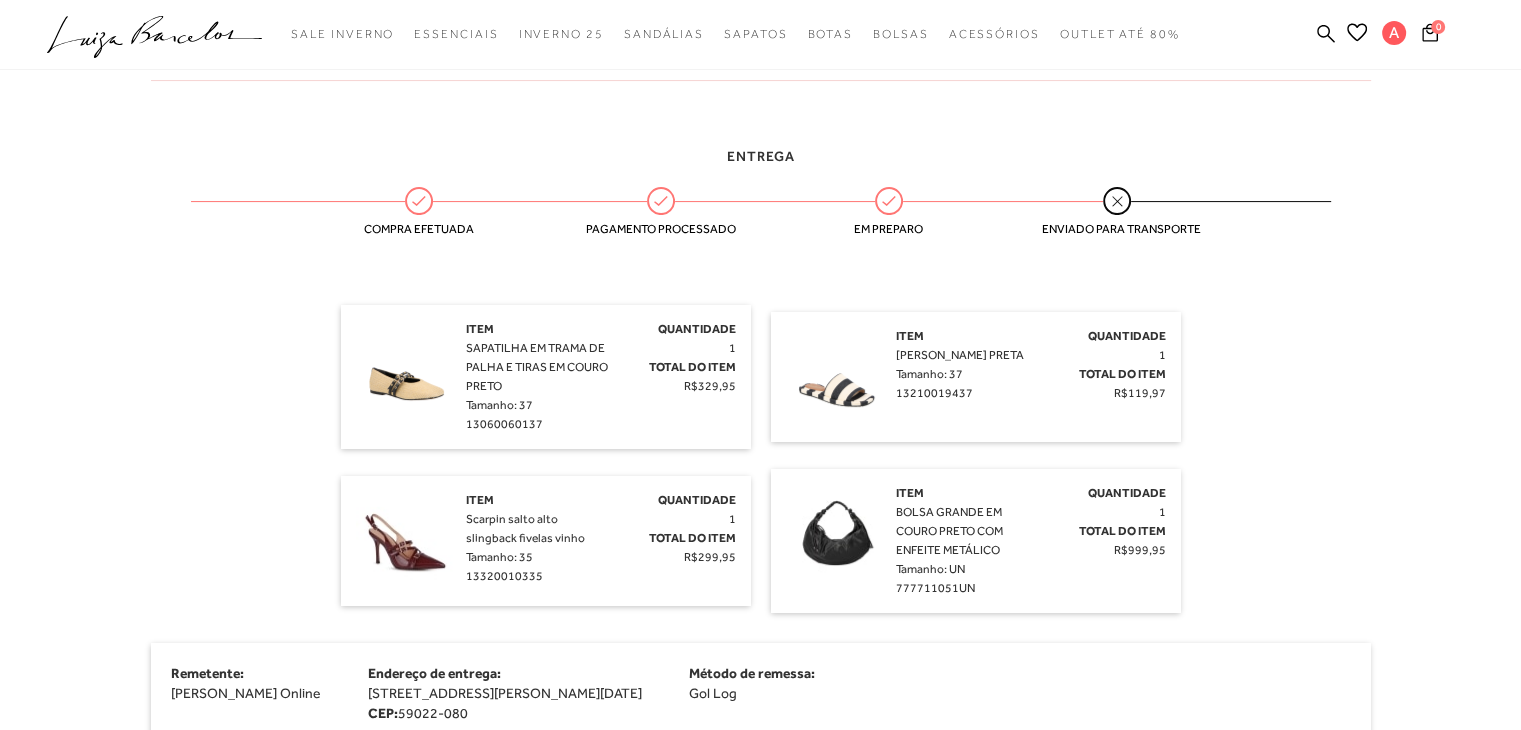 scroll, scrollTop: 440, scrollLeft: 0, axis: vertical 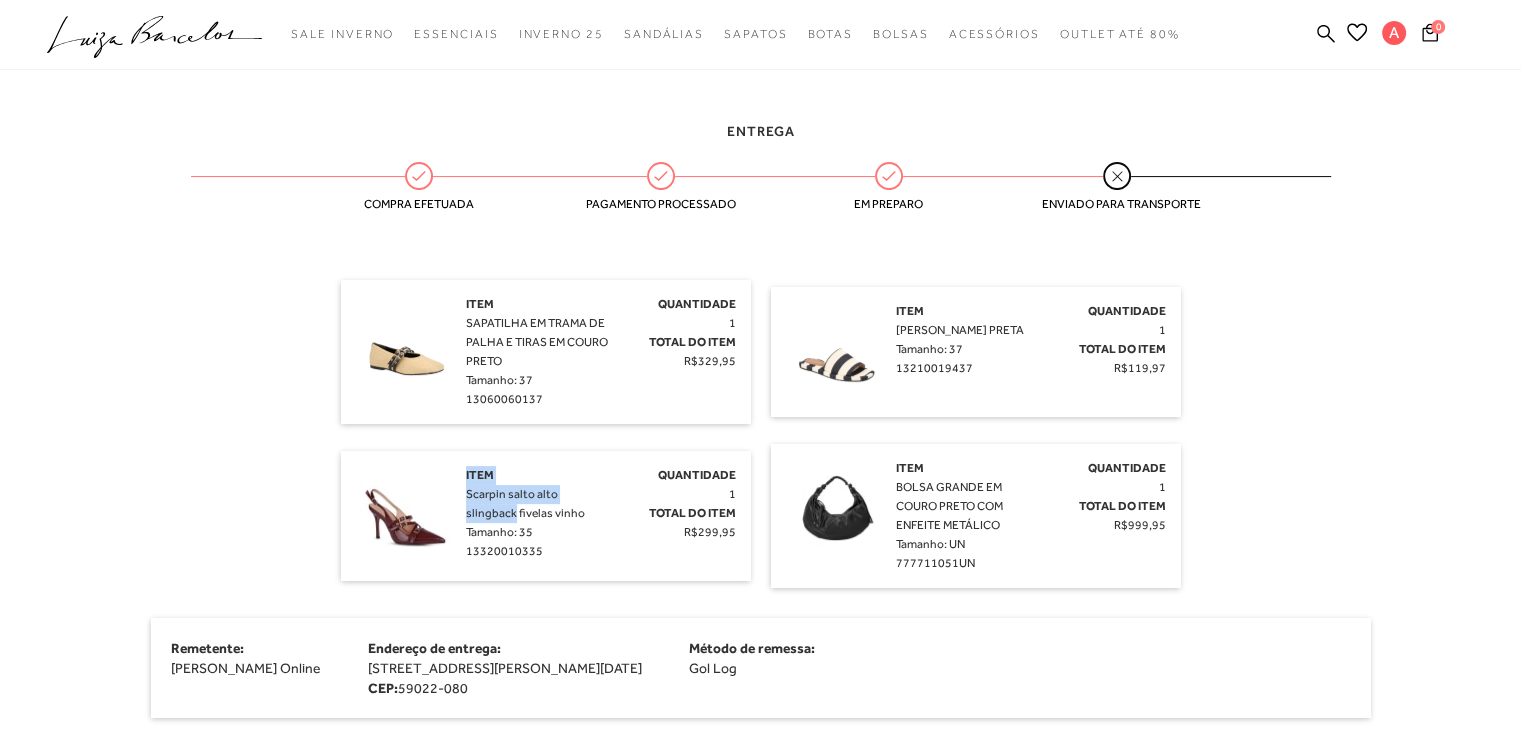 drag, startPoint x: 458, startPoint y: 497, endPoint x: 605, endPoint y: 491, distance: 147.12239 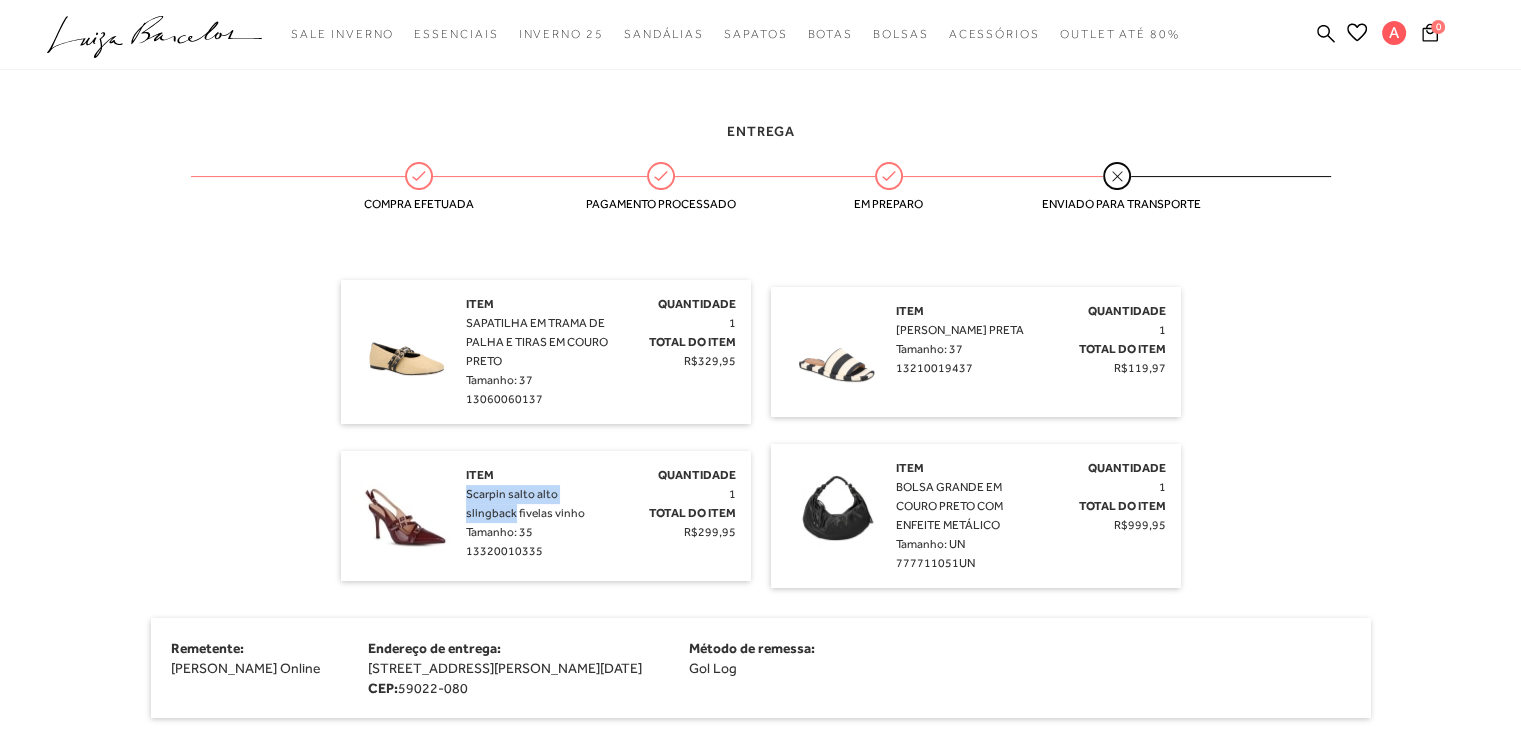 drag, startPoint x: 605, startPoint y: 491, endPoint x: 466, endPoint y: 493, distance: 139.01439 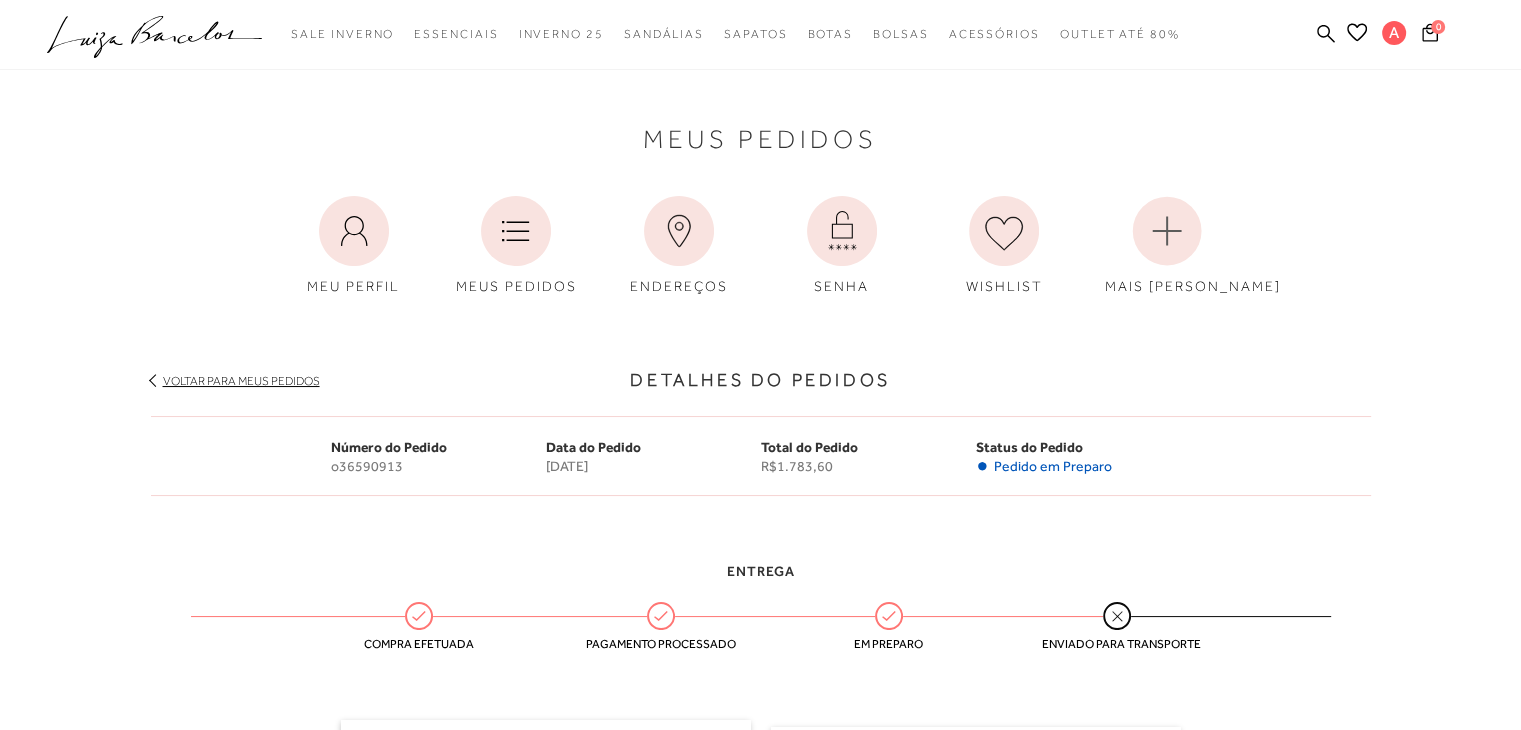 click on ".a{fill-rule:evenodd;}
Sale Inverno
Modelo
Preço
Essenciais" at bounding box center [745, 34] 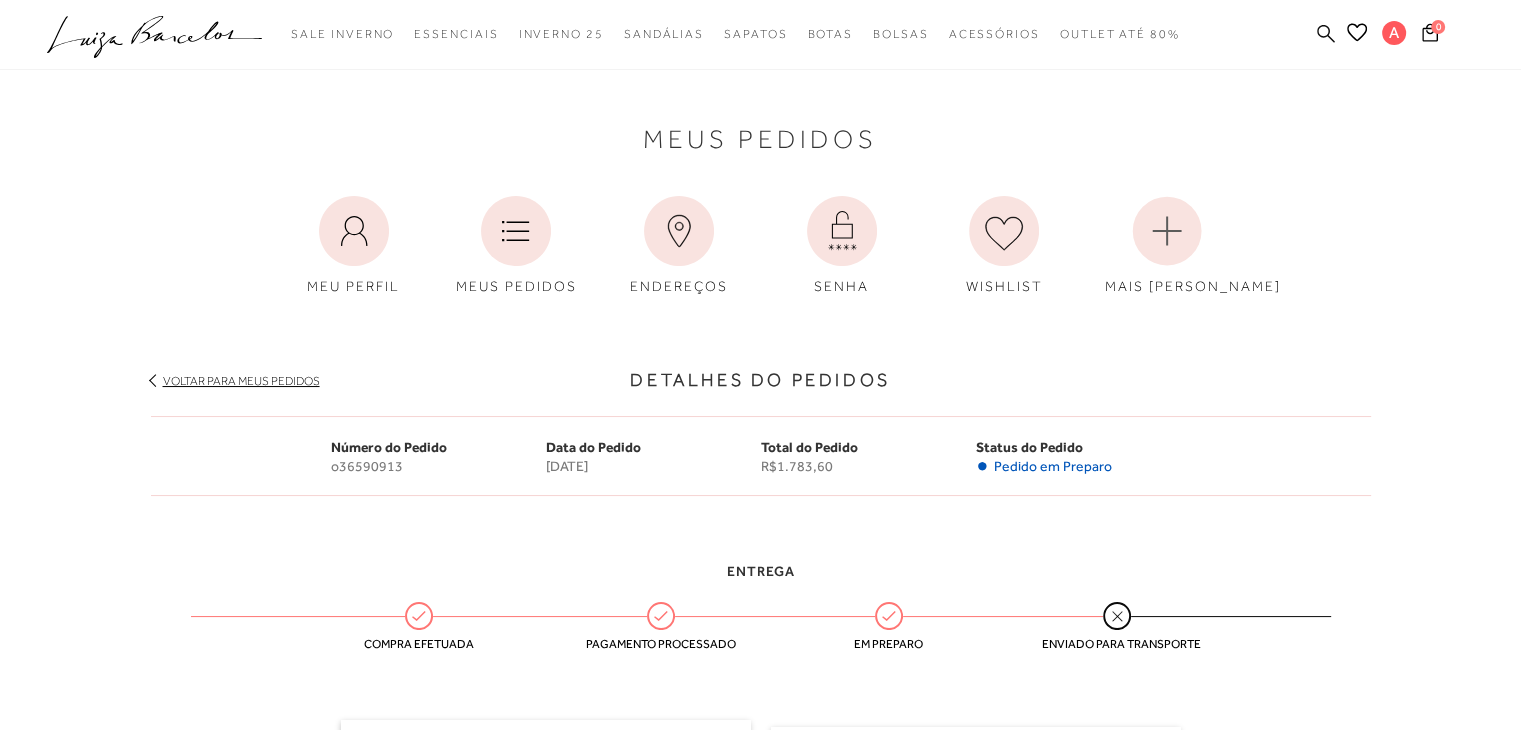 click 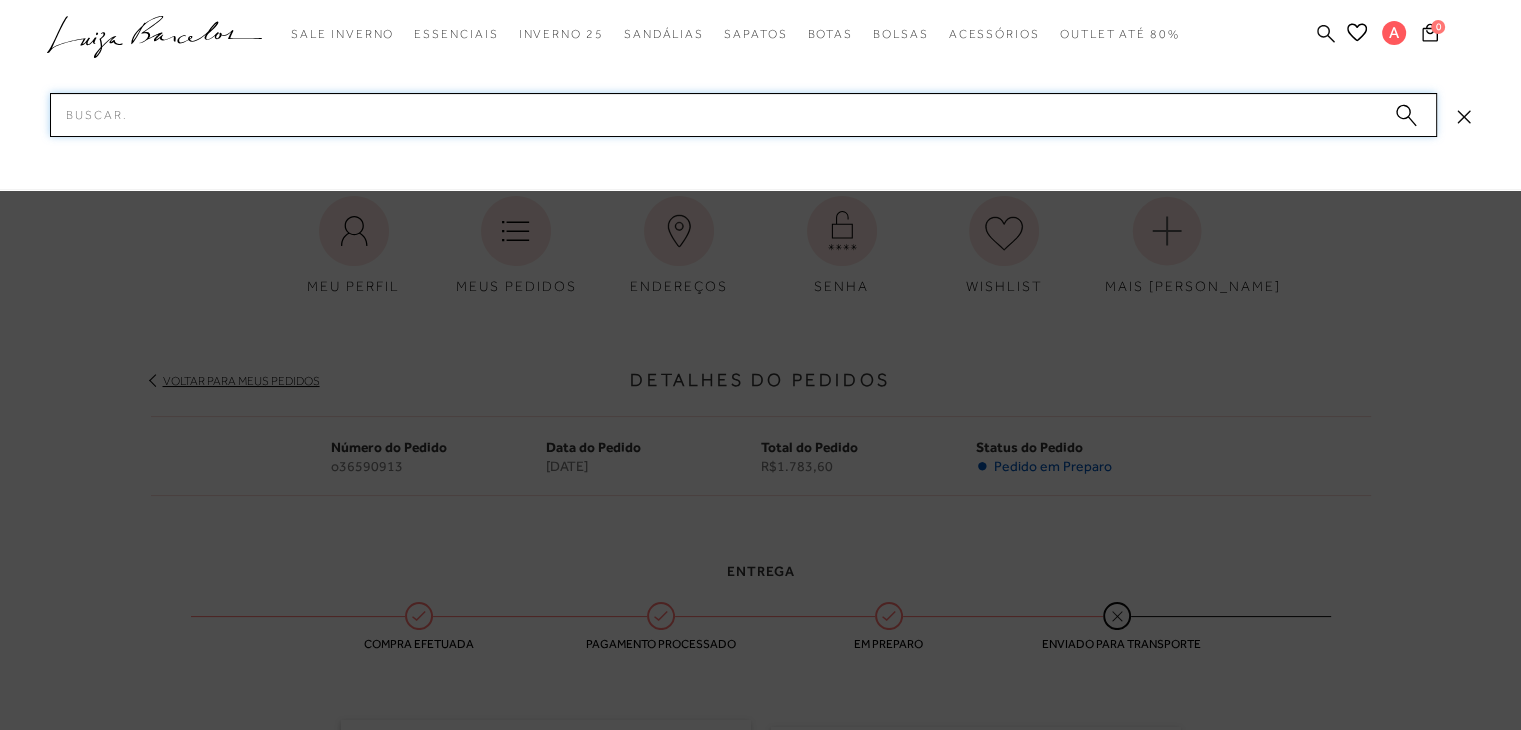 paste on "Scarpin salto alto slingback" 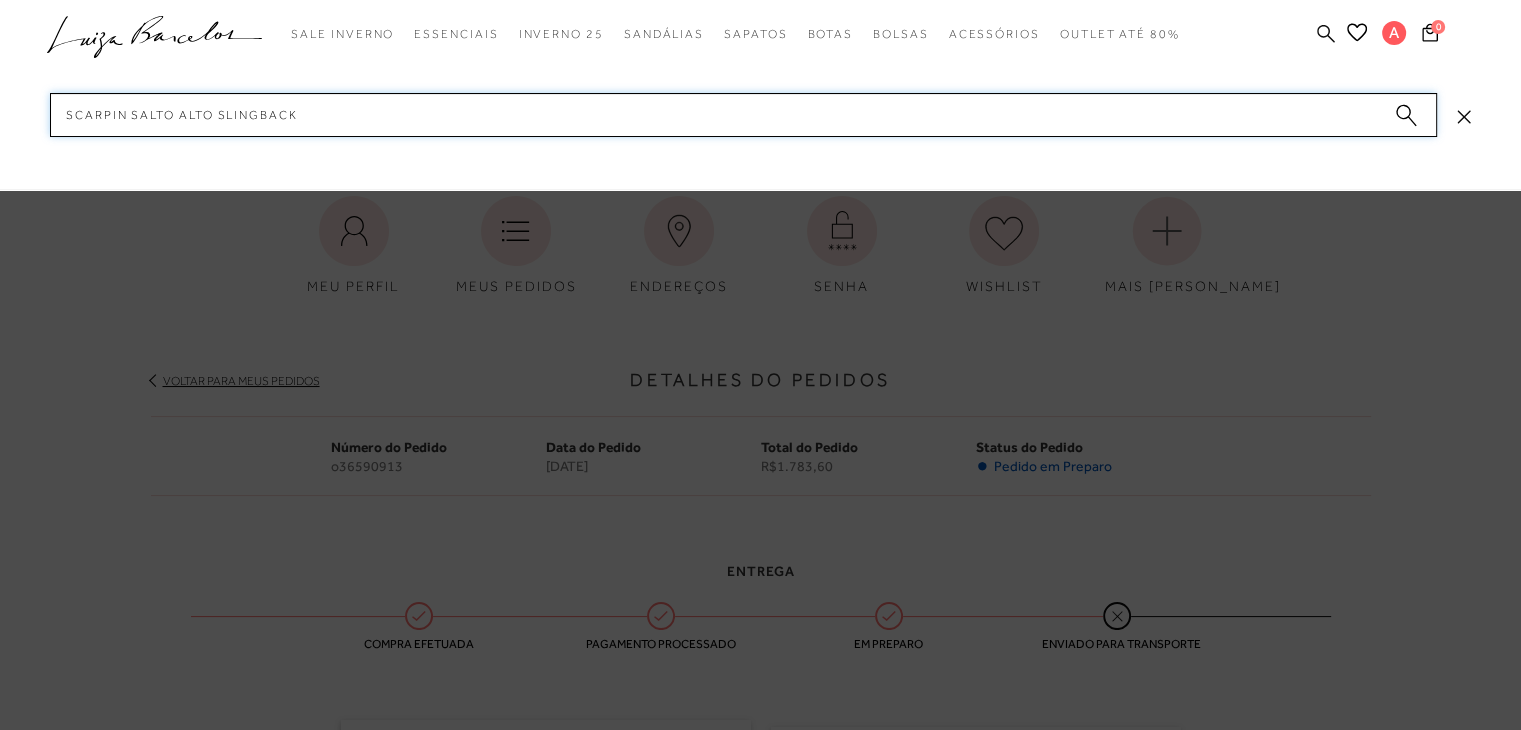 type 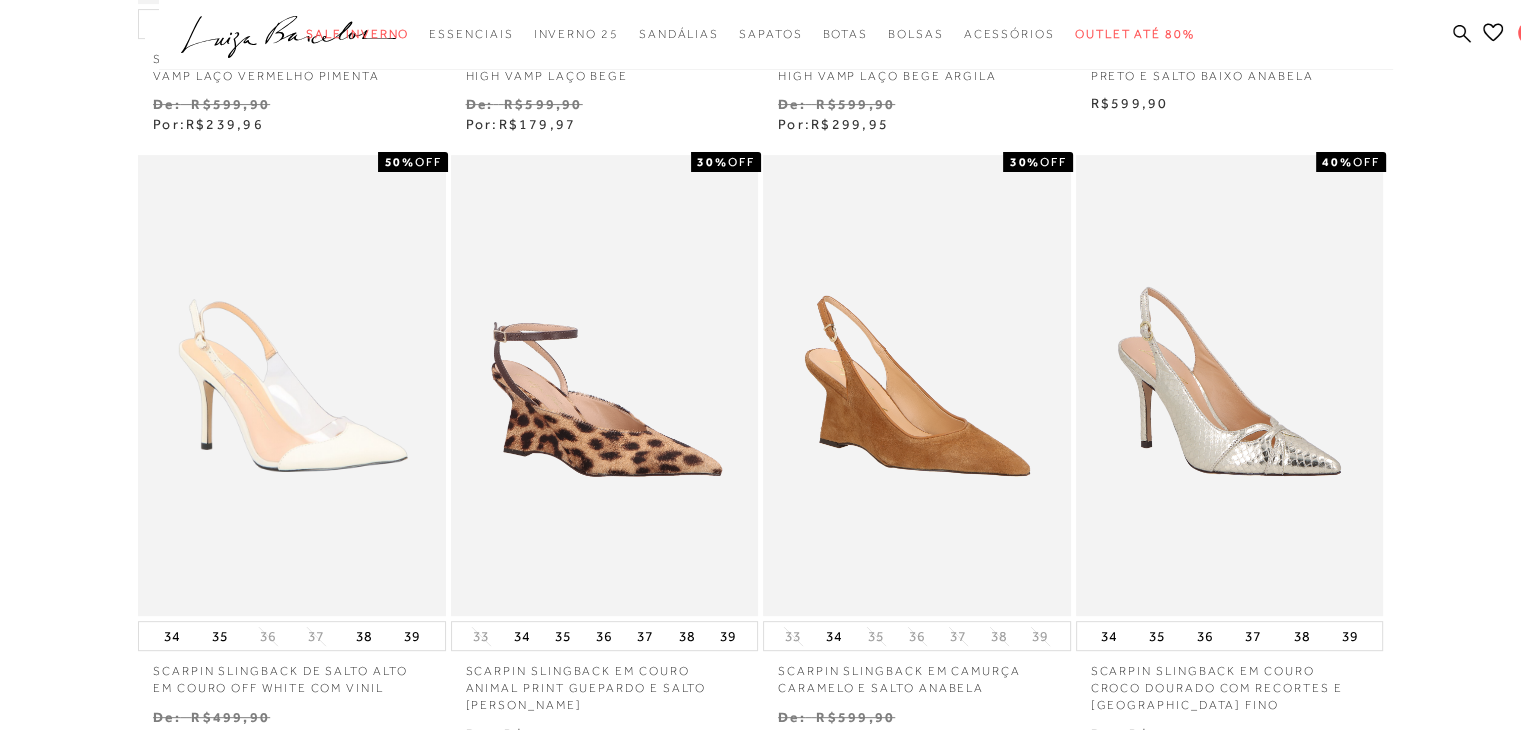 scroll, scrollTop: 1276, scrollLeft: 0, axis: vertical 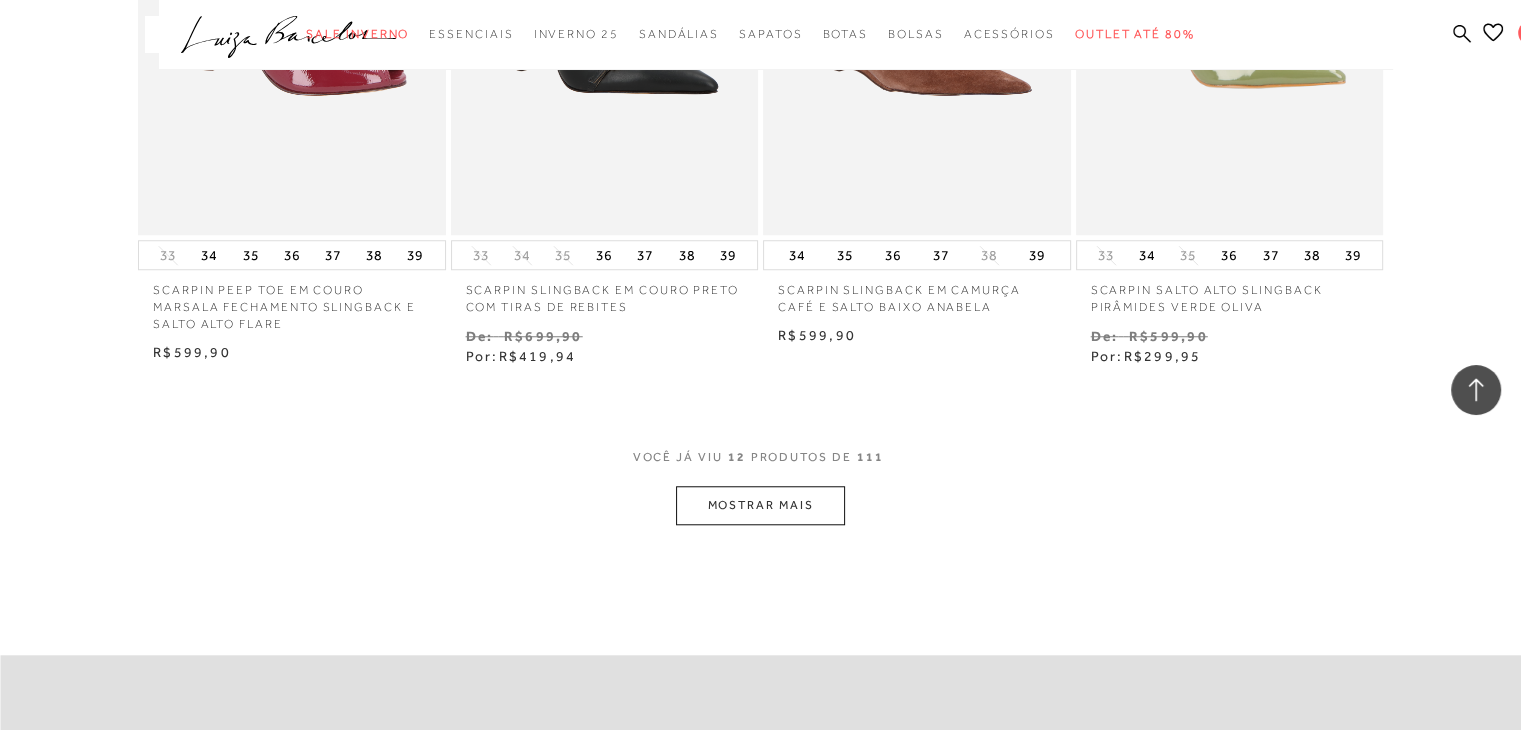 click on "MOSTRAR MAIS" at bounding box center [760, 505] 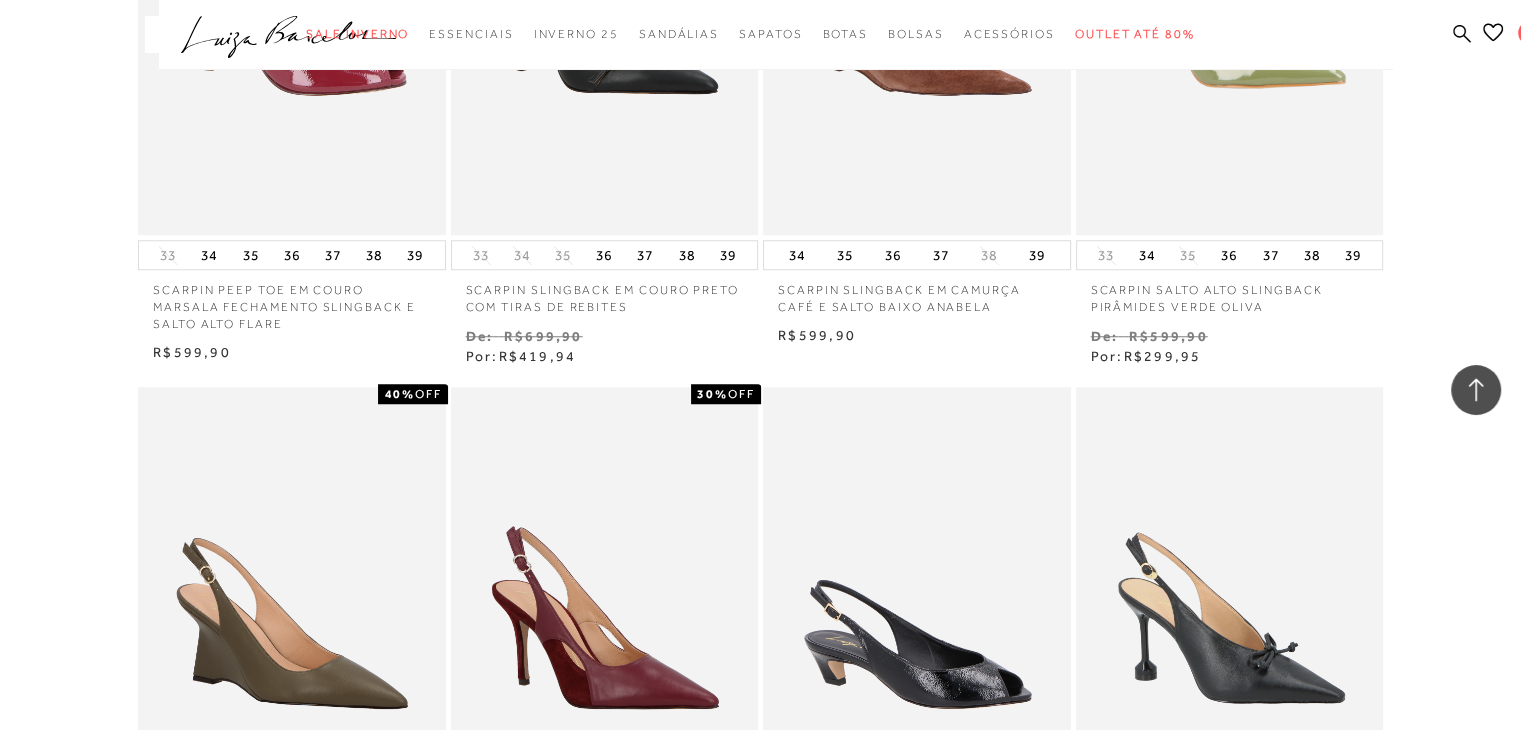 click on "pa2900006 está carregada.
categoryHeader
.a{fill-rule:evenodd;}
Sale Inverno
Modelo Sapatos" at bounding box center [760, -1283] 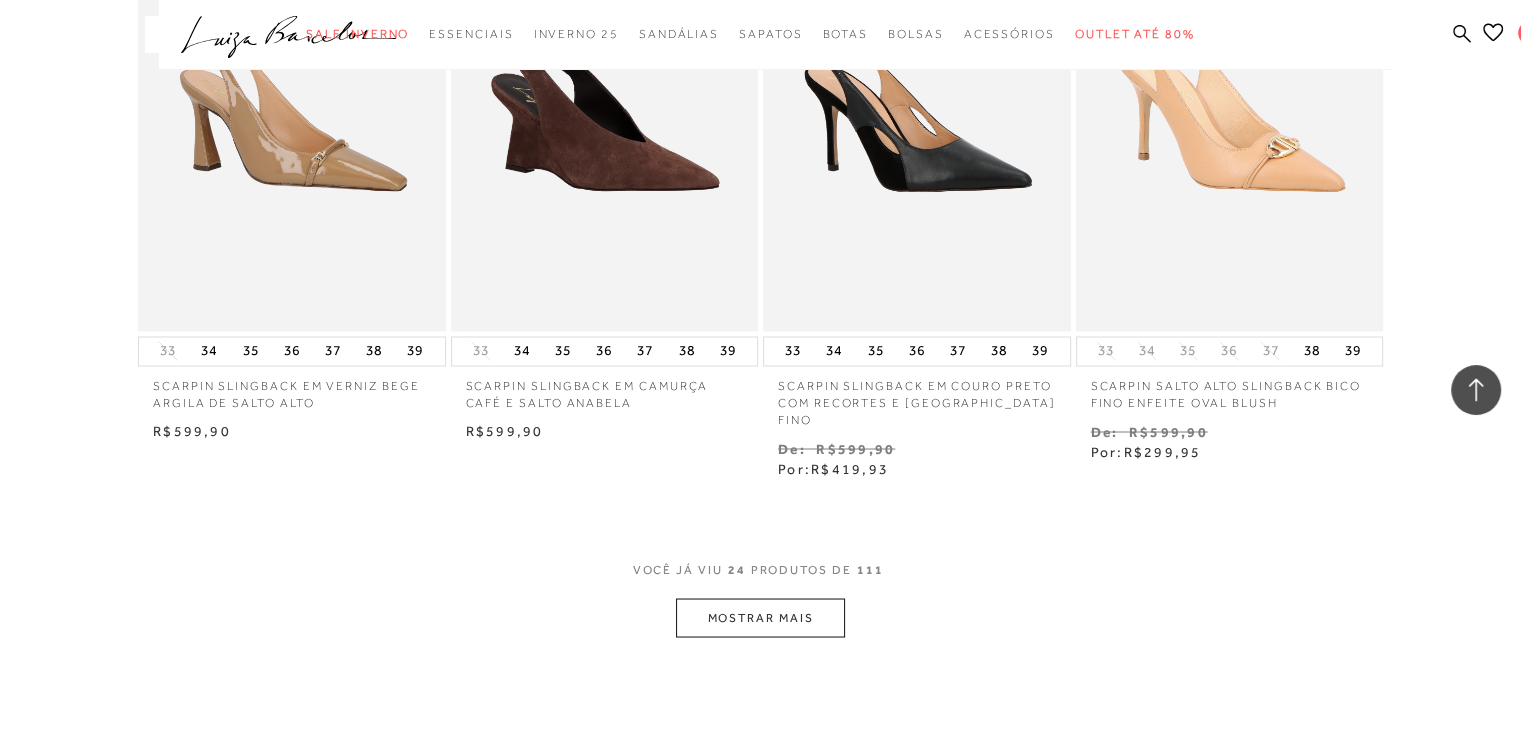 scroll, scrollTop: 3408, scrollLeft: 0, axis: vertical 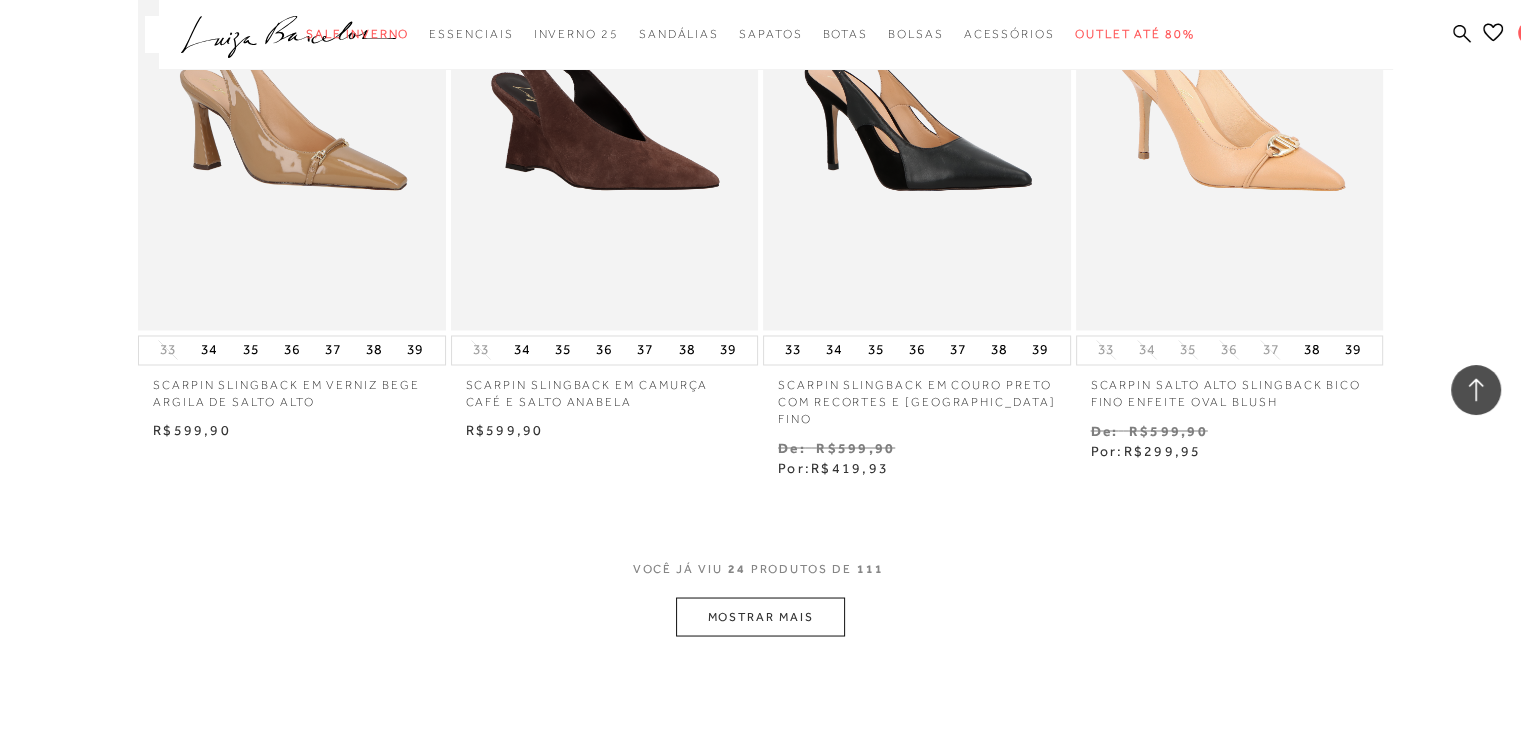 click on "MOSTRAR MAIS" at bounding box center (760, 616) 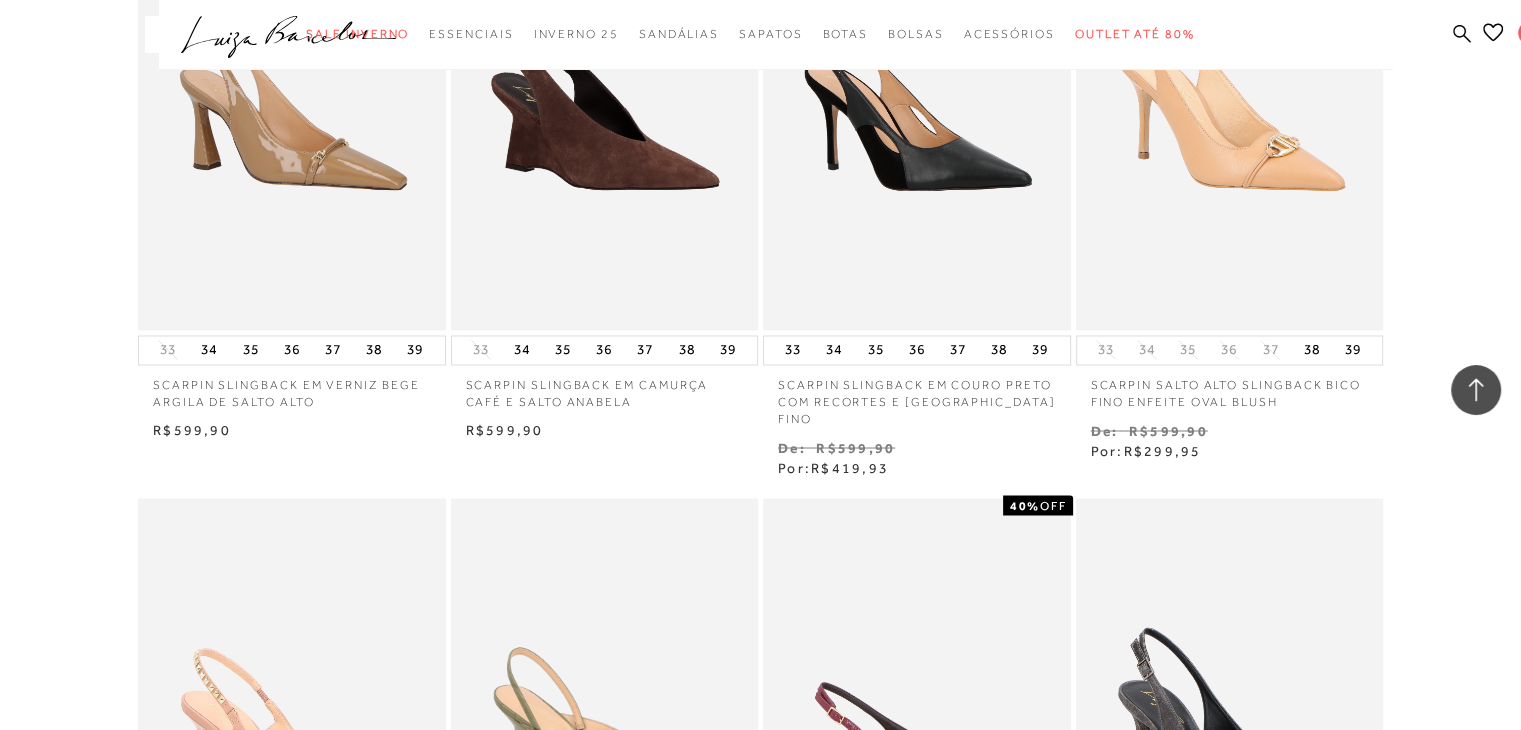 type 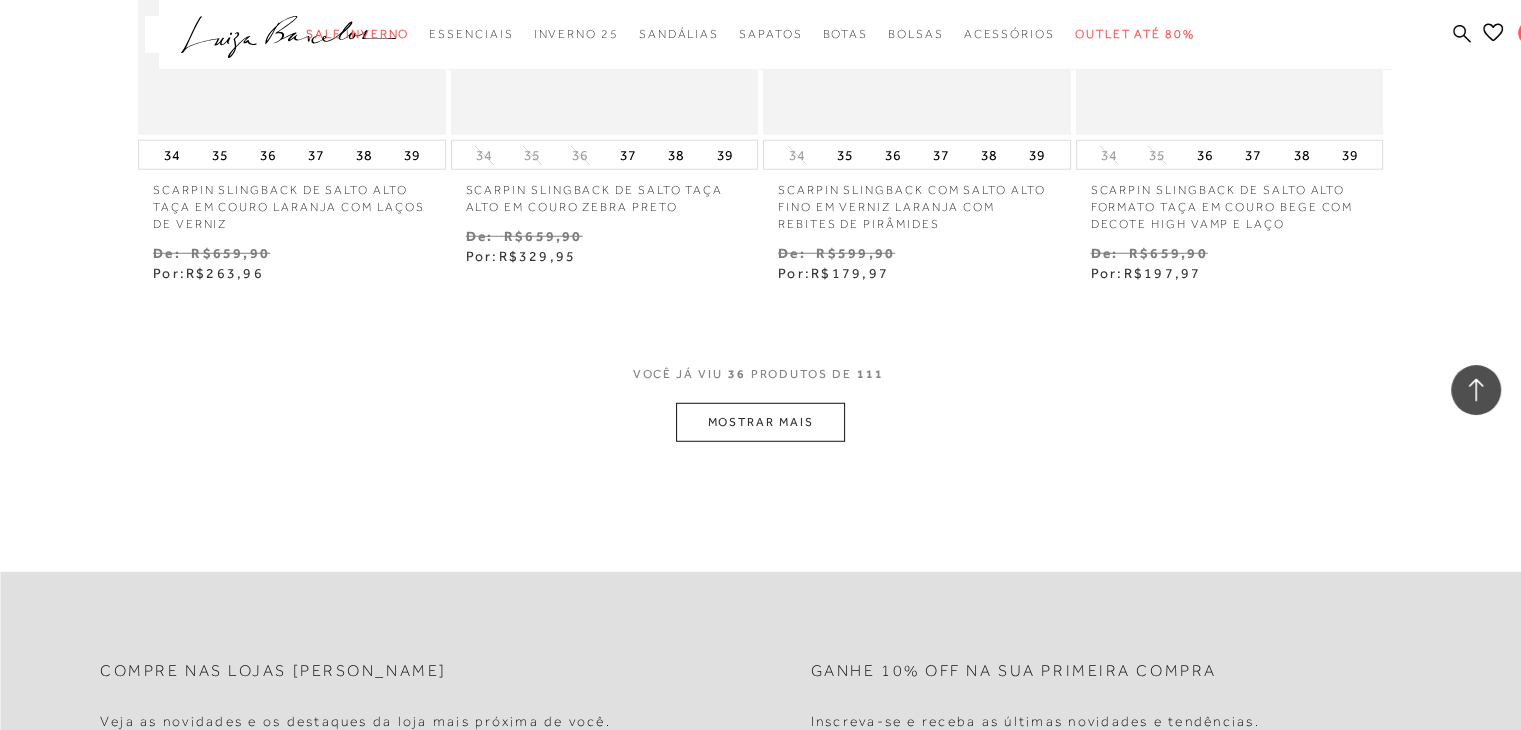 scroll, scrollTop: 5648, scrollLeft: 0, axis: vertical 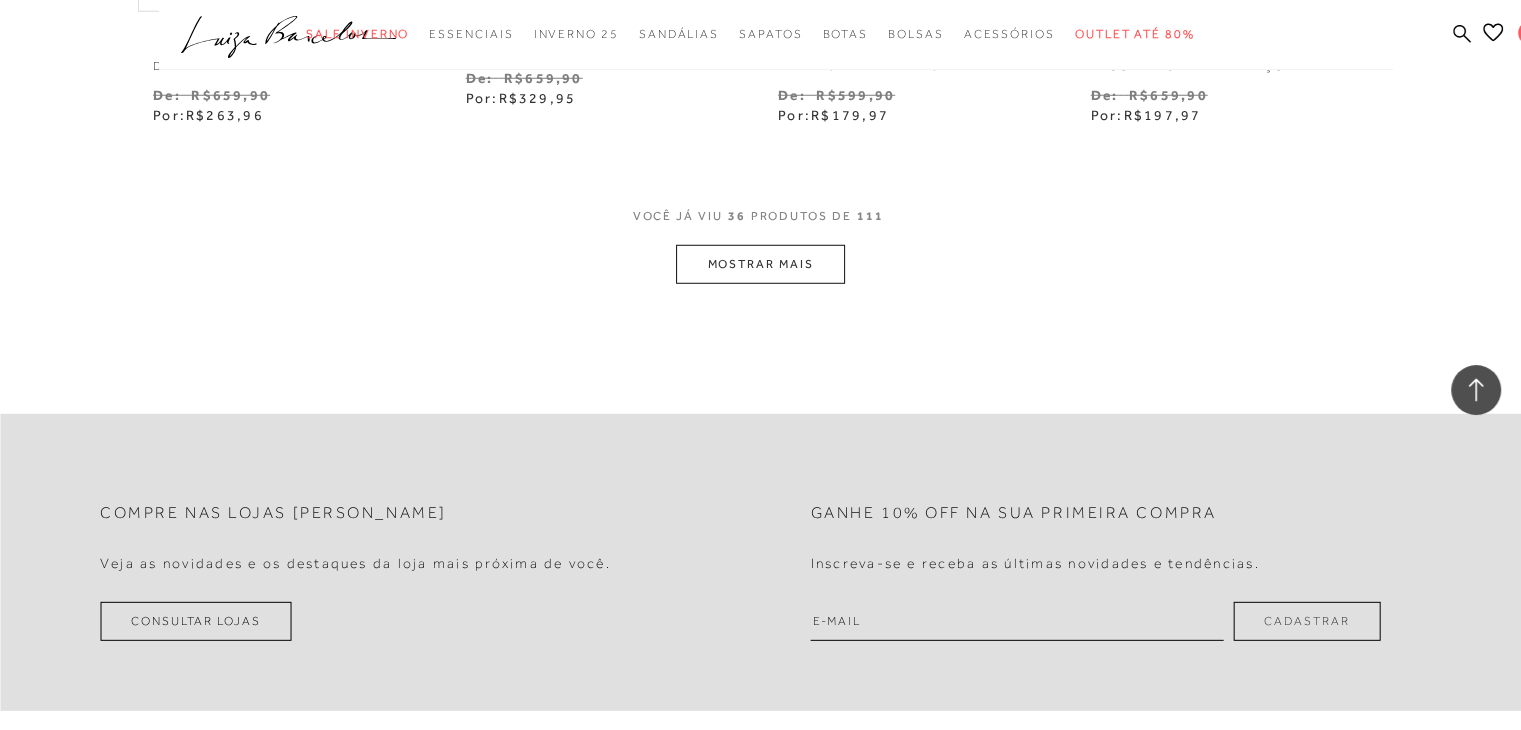 click on "MOSTRAR MAIS" at bounding box center (760, 264) 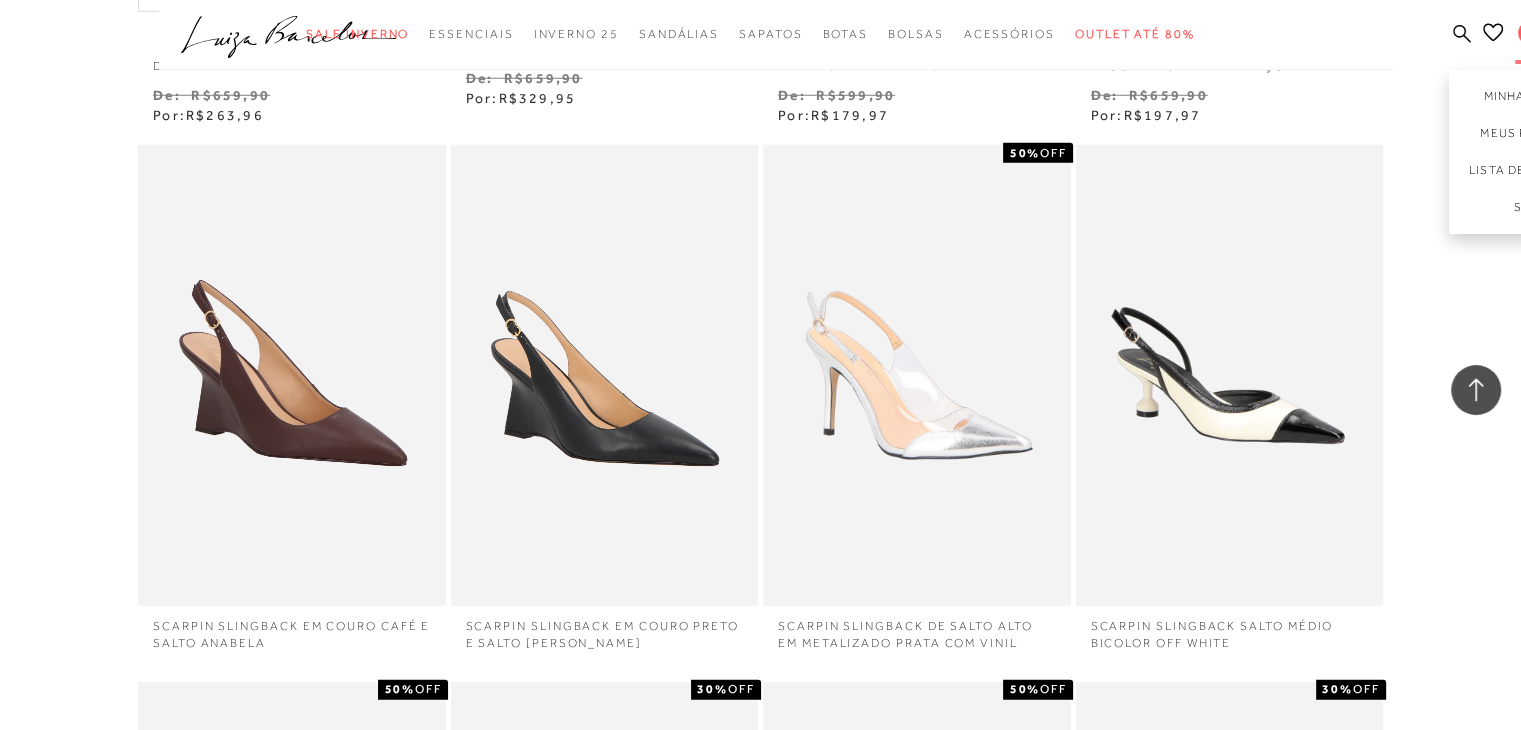click on "A" at bounding box center [1530, 33] 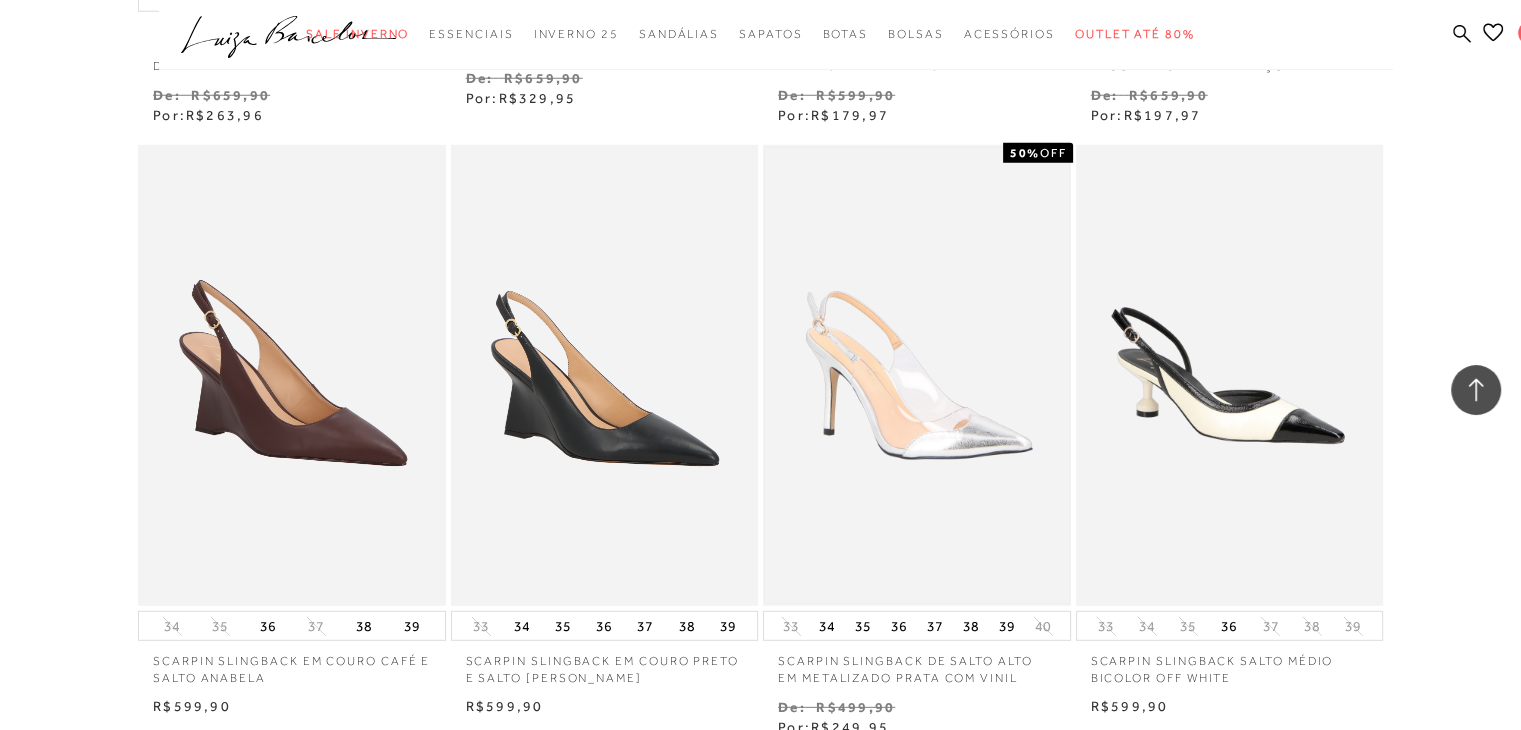 type 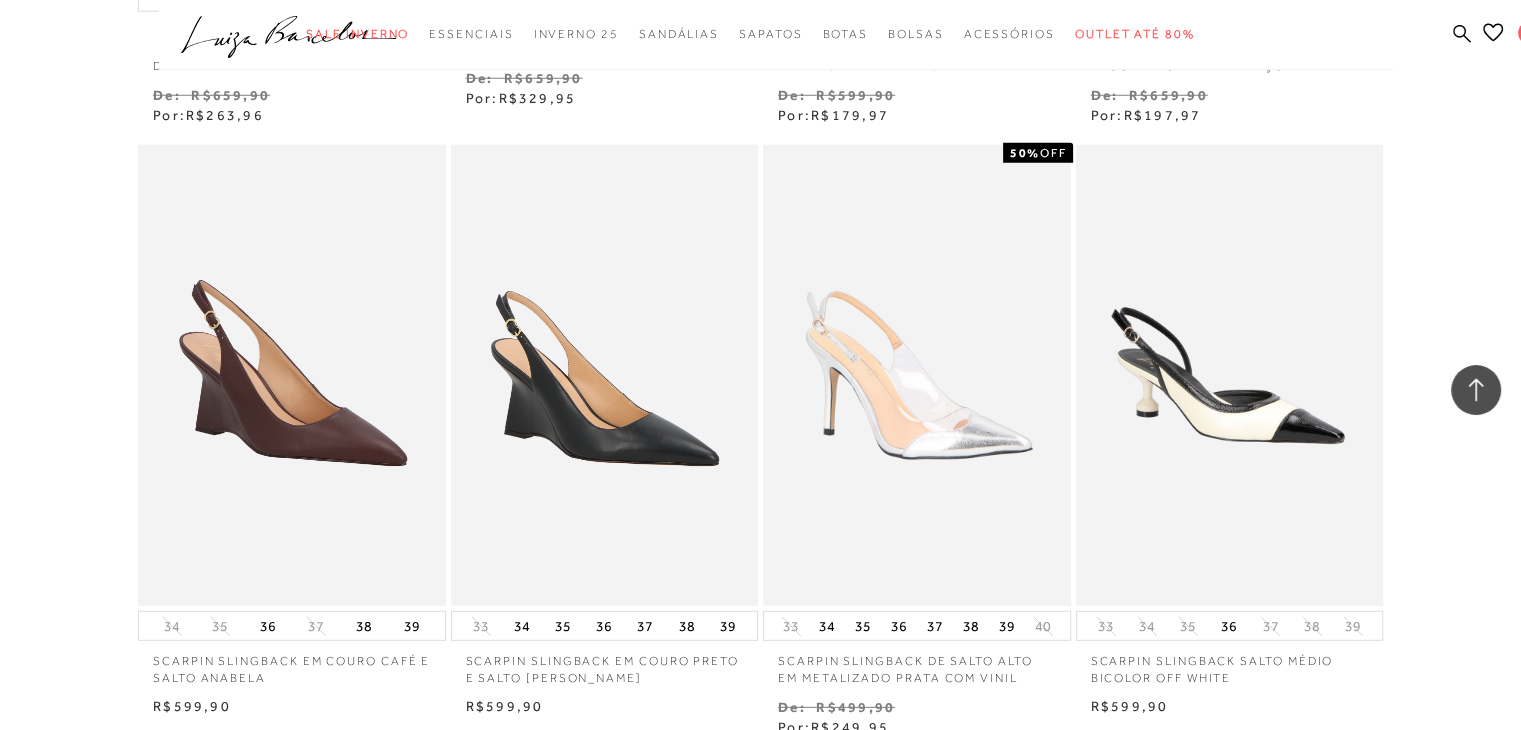 scroll, scrollTop: 0, scrollLeft: 0, axis: both 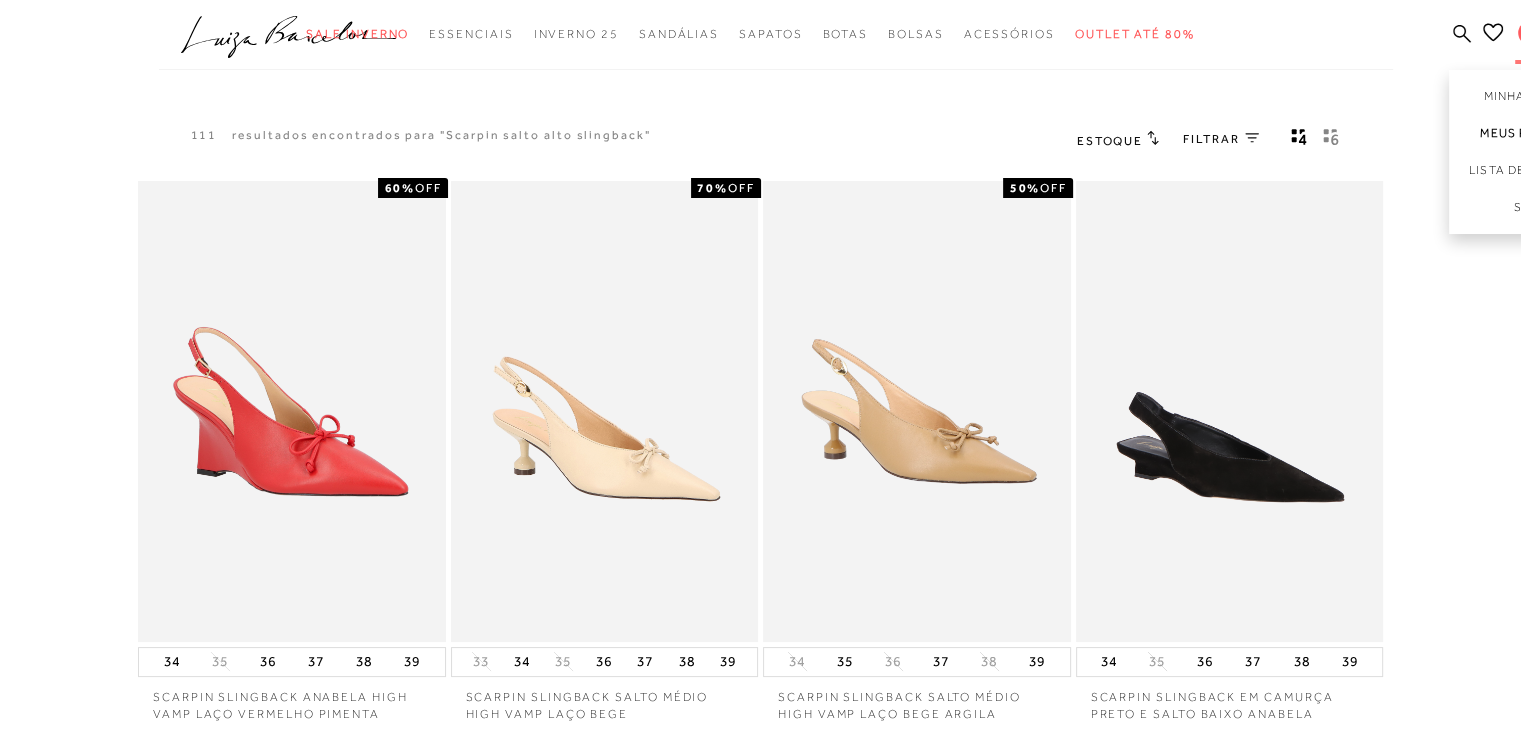 click on "Meus Pedidos" at bounding box center [1529, 133] 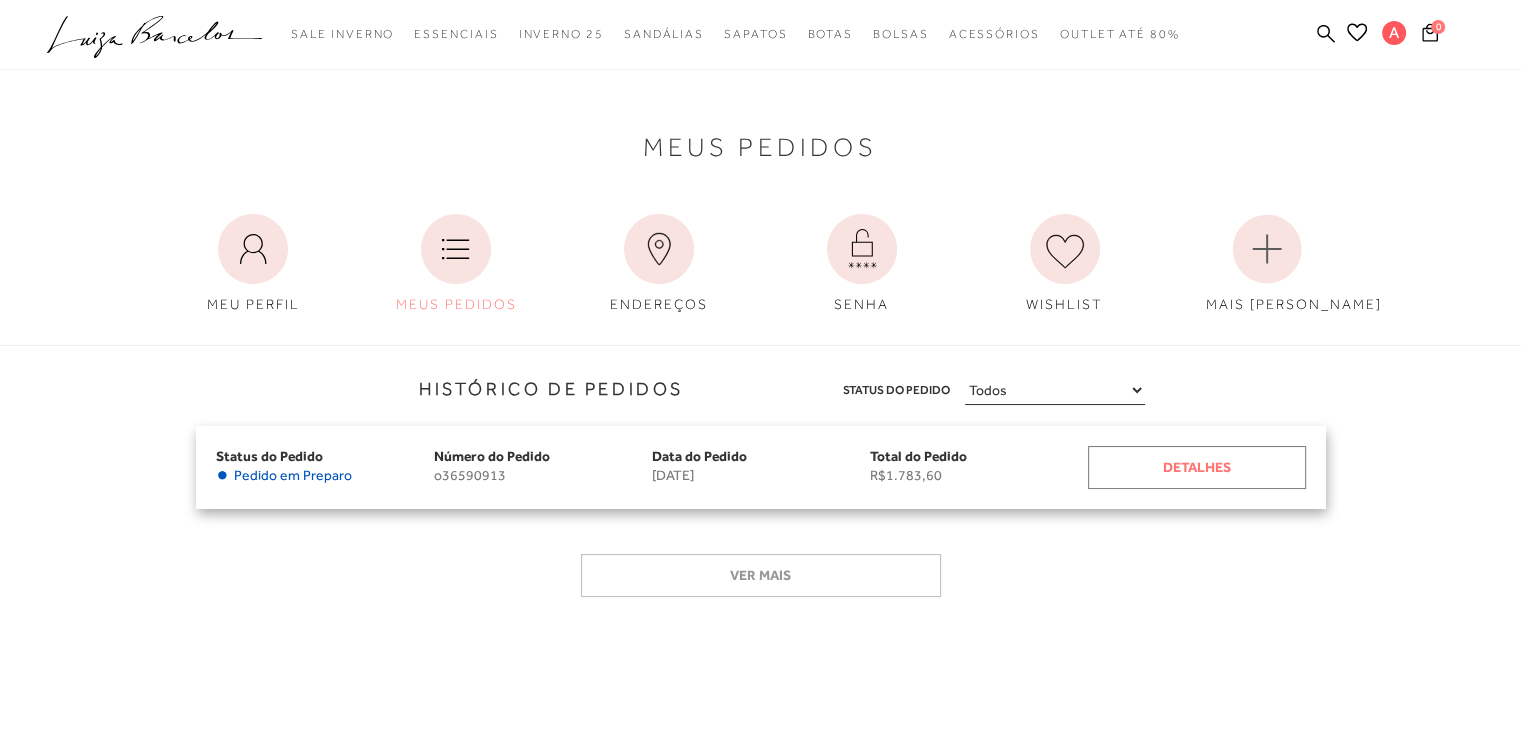 click on "Detalhes" at bounding box center (1197, 467) 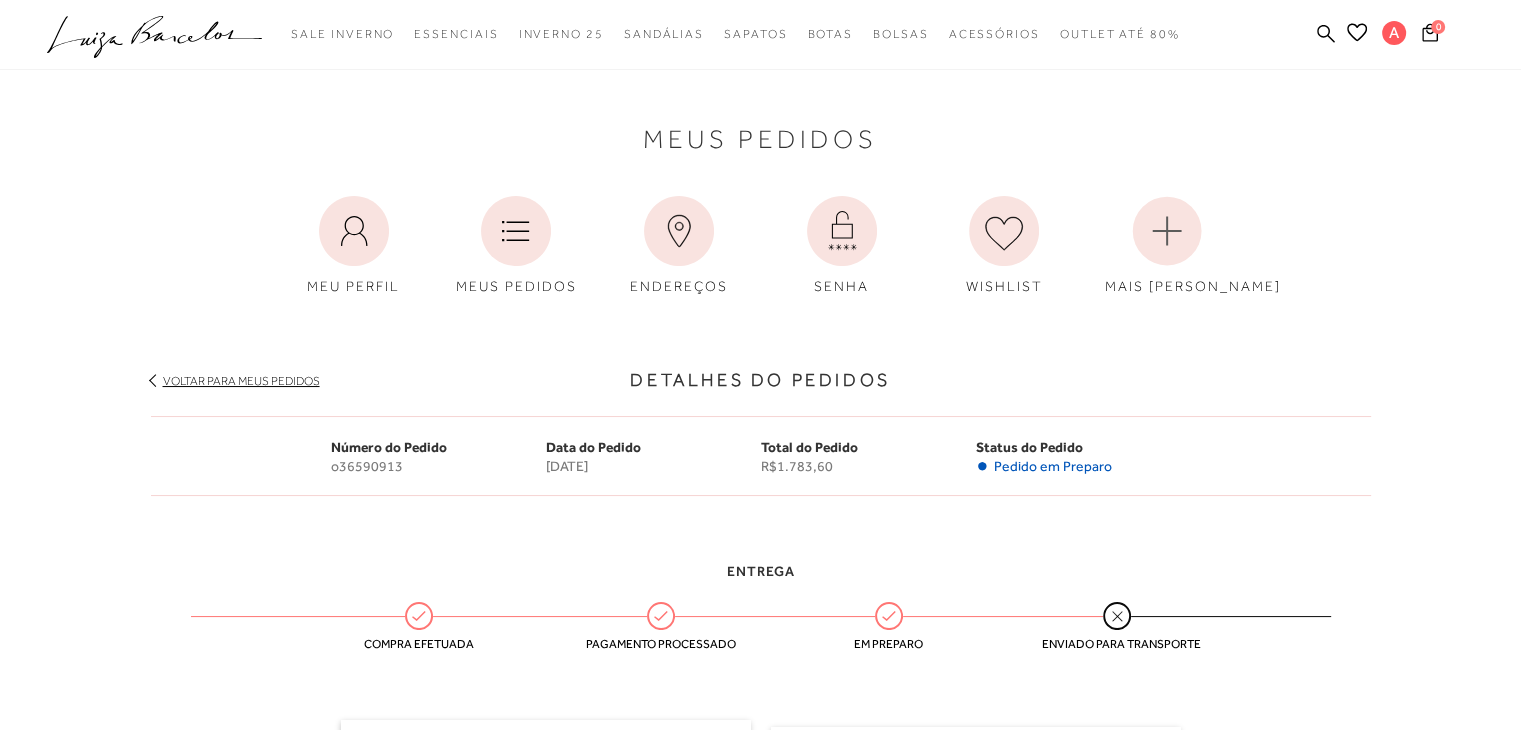 click on "pa1600002 está carregada.
categoryHeader
.a{fill-rule:evenodd;}
Sale Inverno
Modelo
Mules" at bounding box center (760, 384) 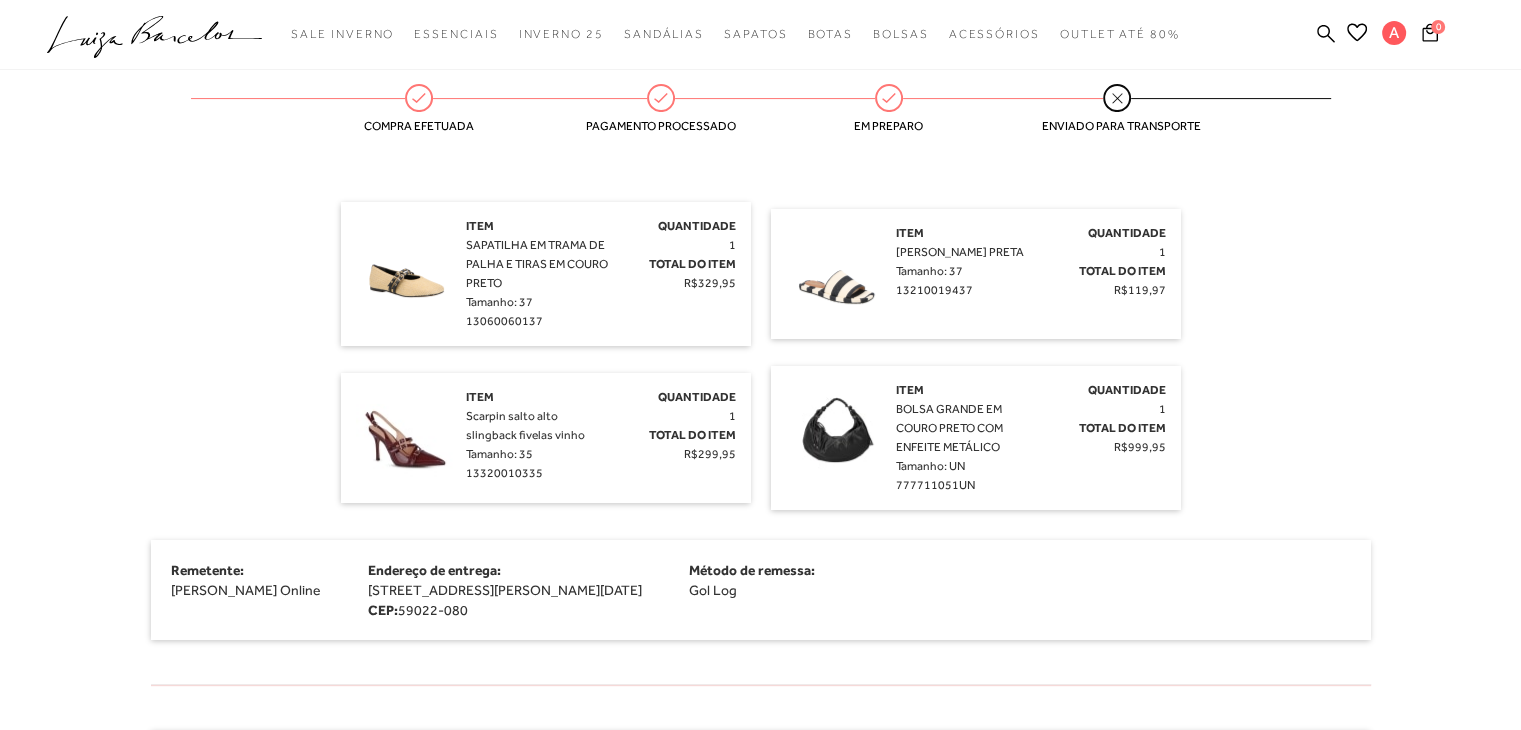 scroll, scrollTop: 520, scrollLeft: 0, axis: vertical 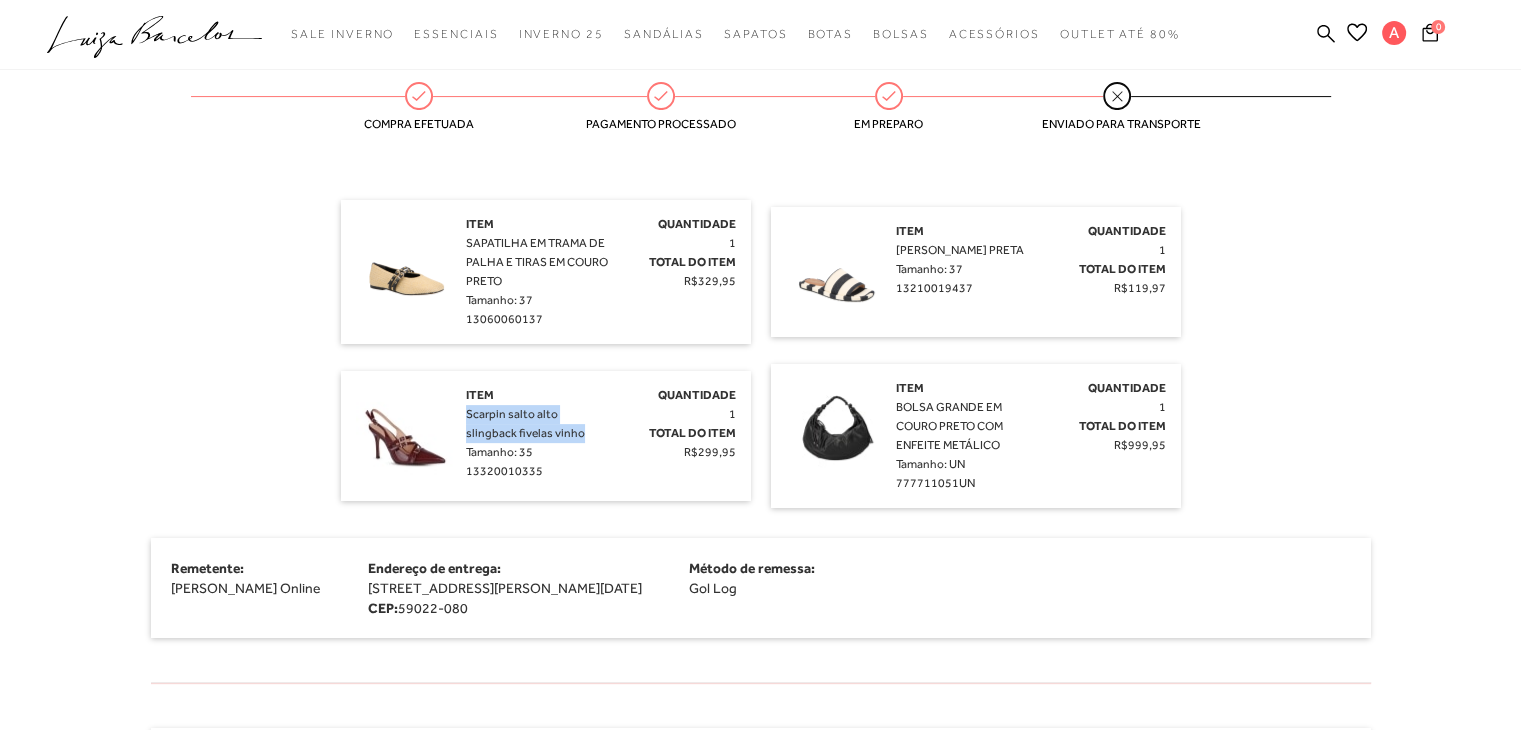 drag, startPoint x: 532, startPoint y: 433, endPoint x: 464, endPoint y: 416, distance: 70.0928 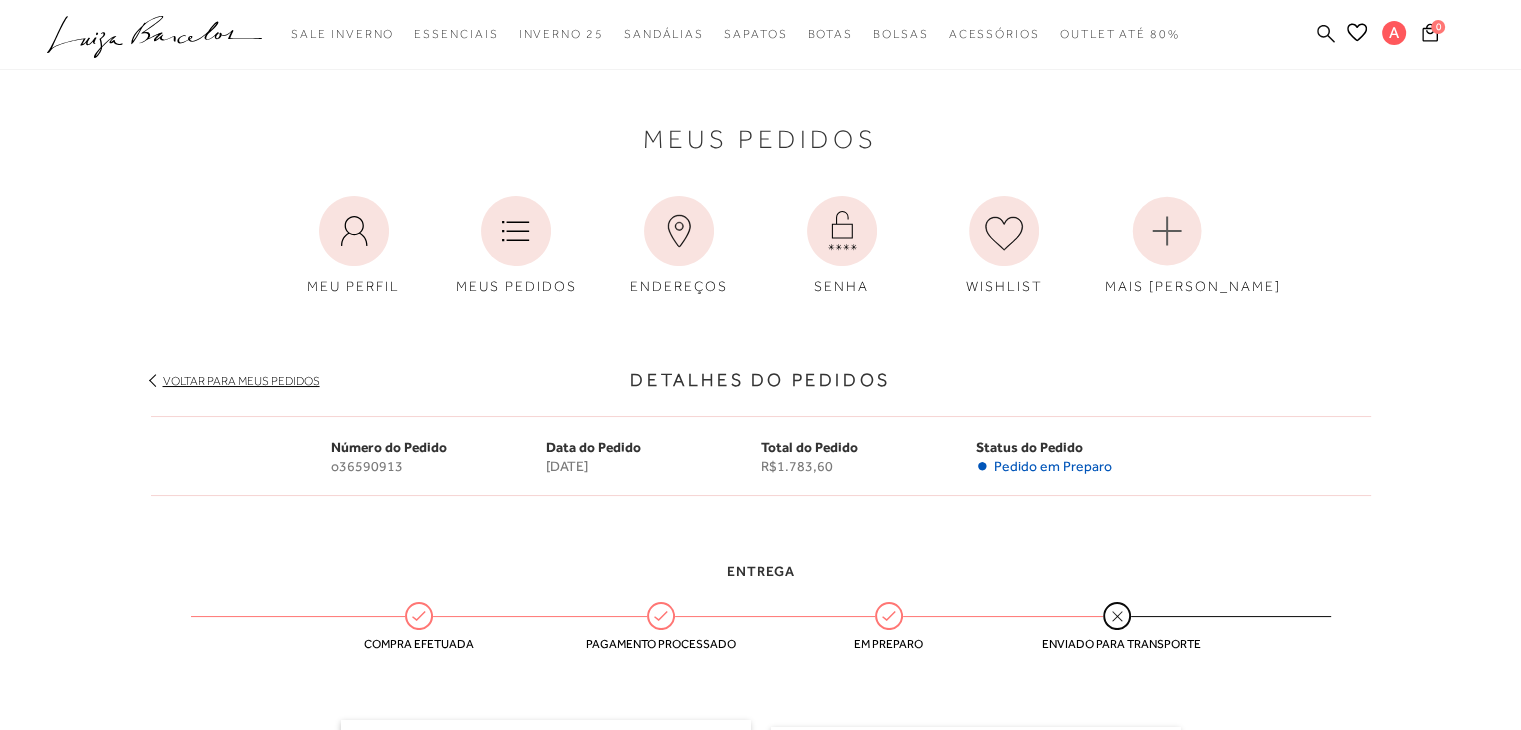 click 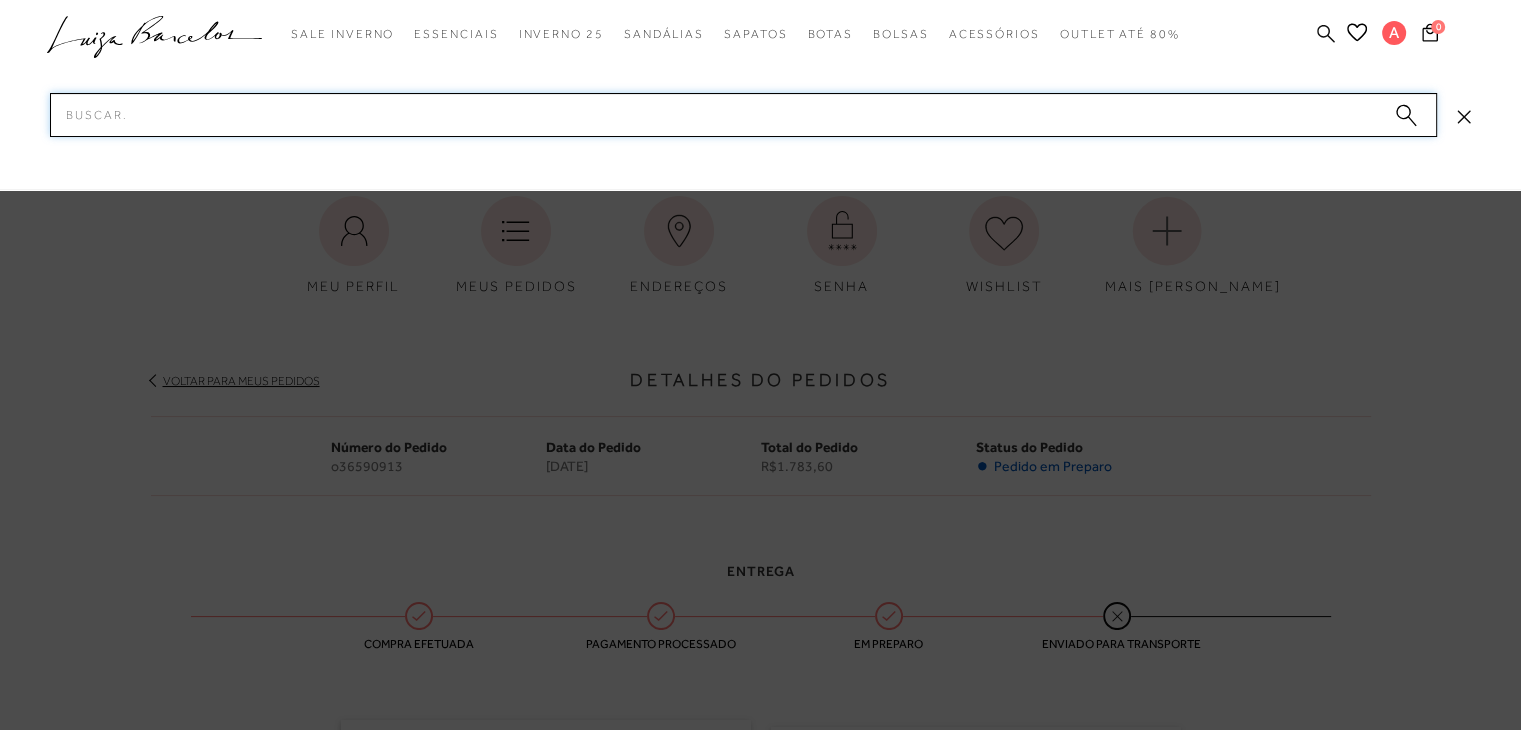 paste on "Scarpin salto alto slingback fivelas vinho" 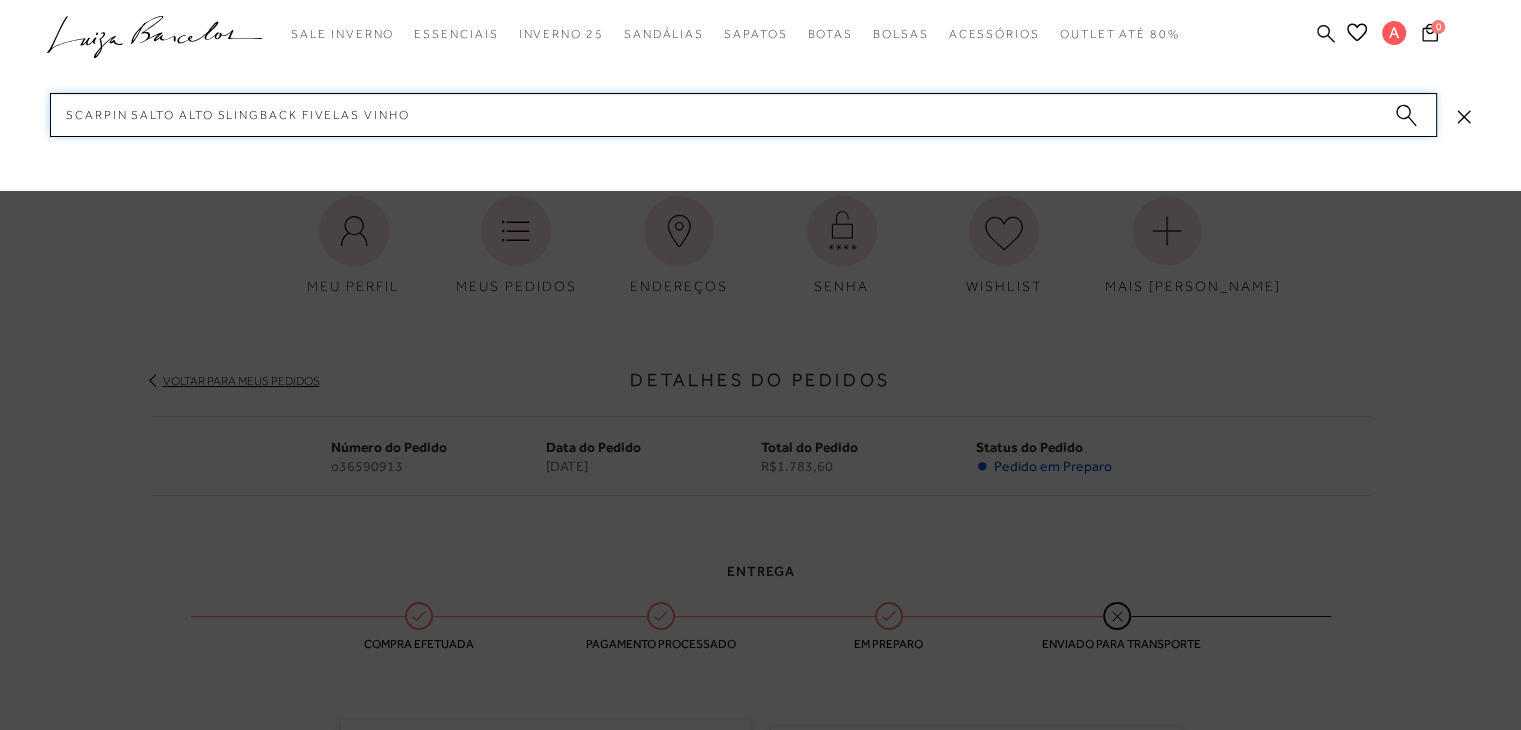 type 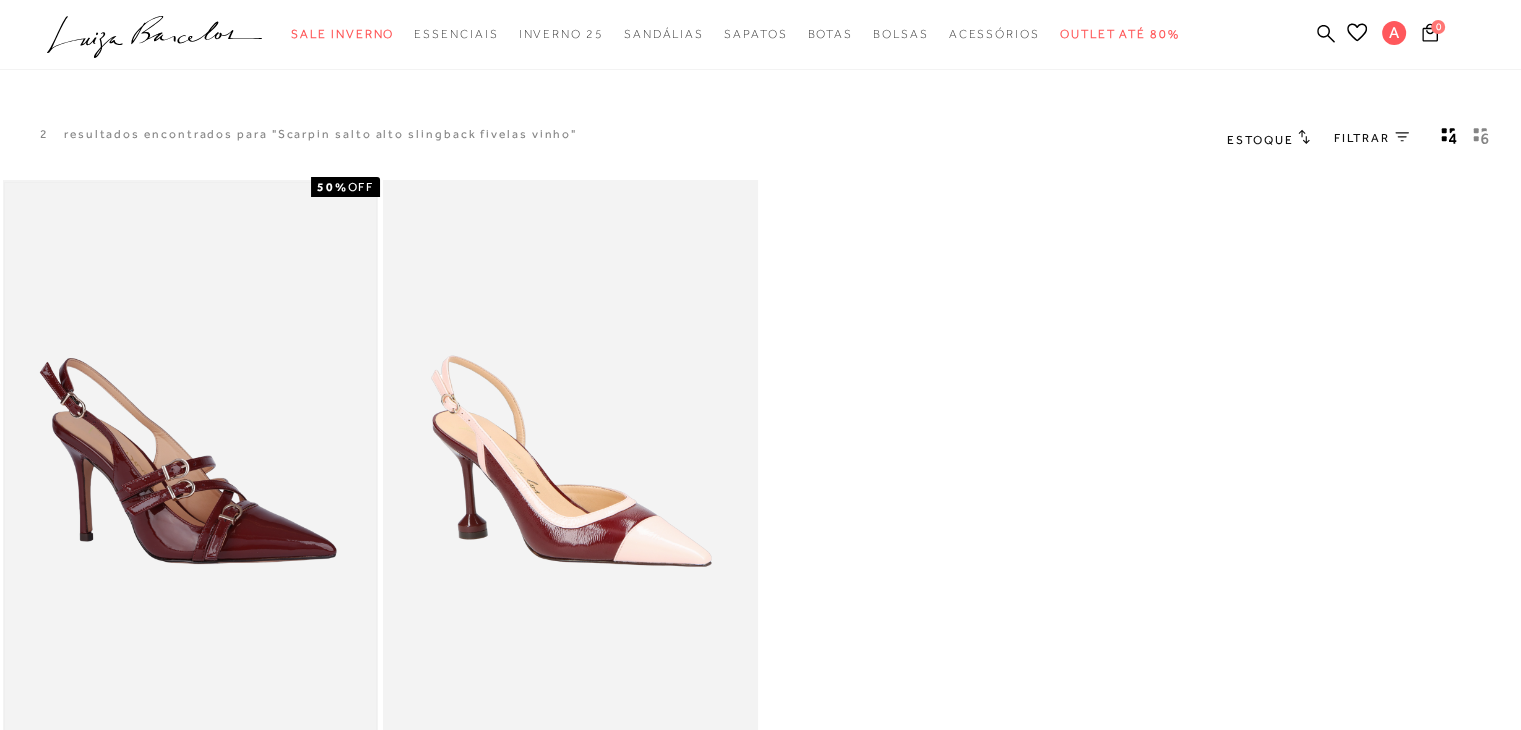 type 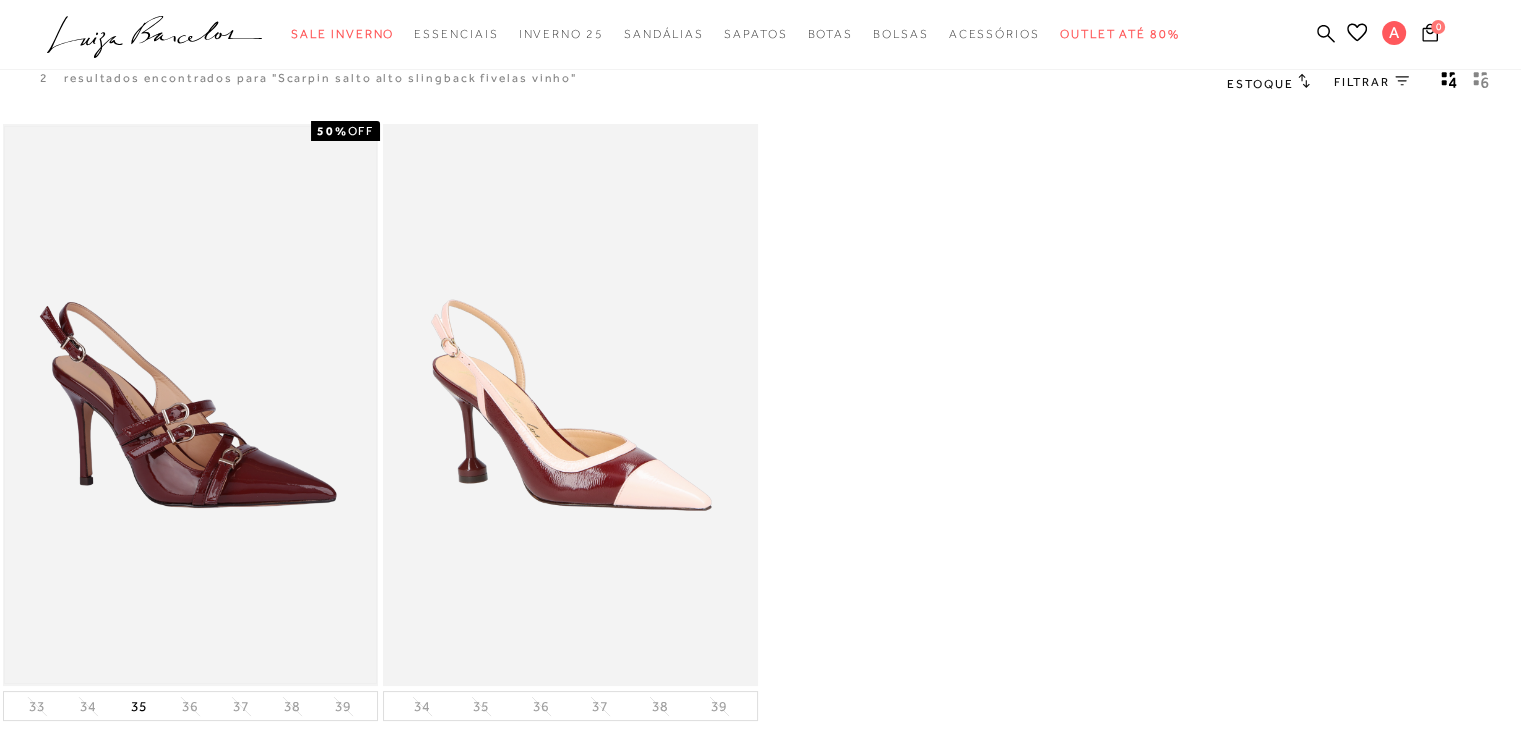scroll, scrollTop: 0, scrollLeft: 0, axis: both 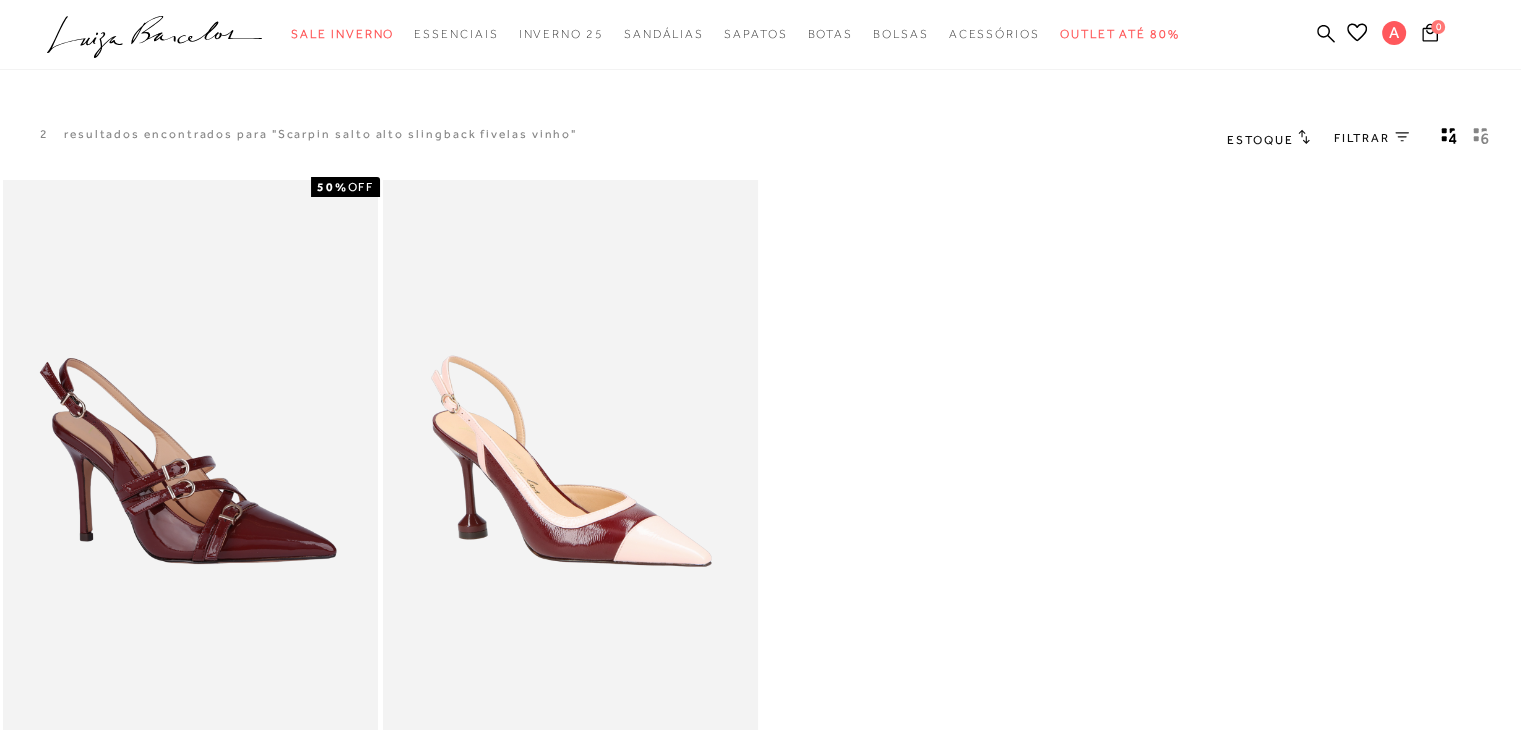 click on ".a{fill-rule:evenodd;}" 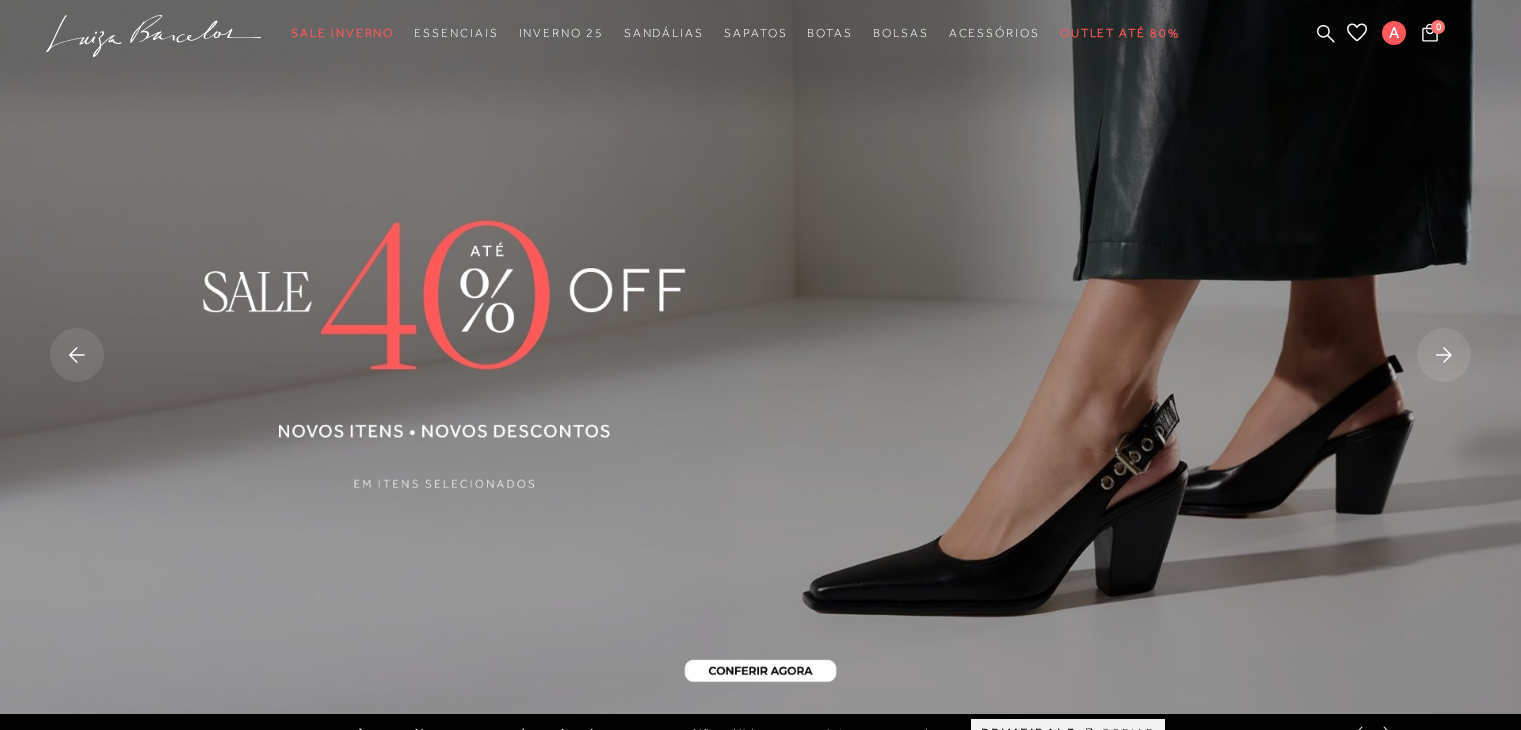 scroll, scrollTop: 0, scrollLeft: 0, axis: both 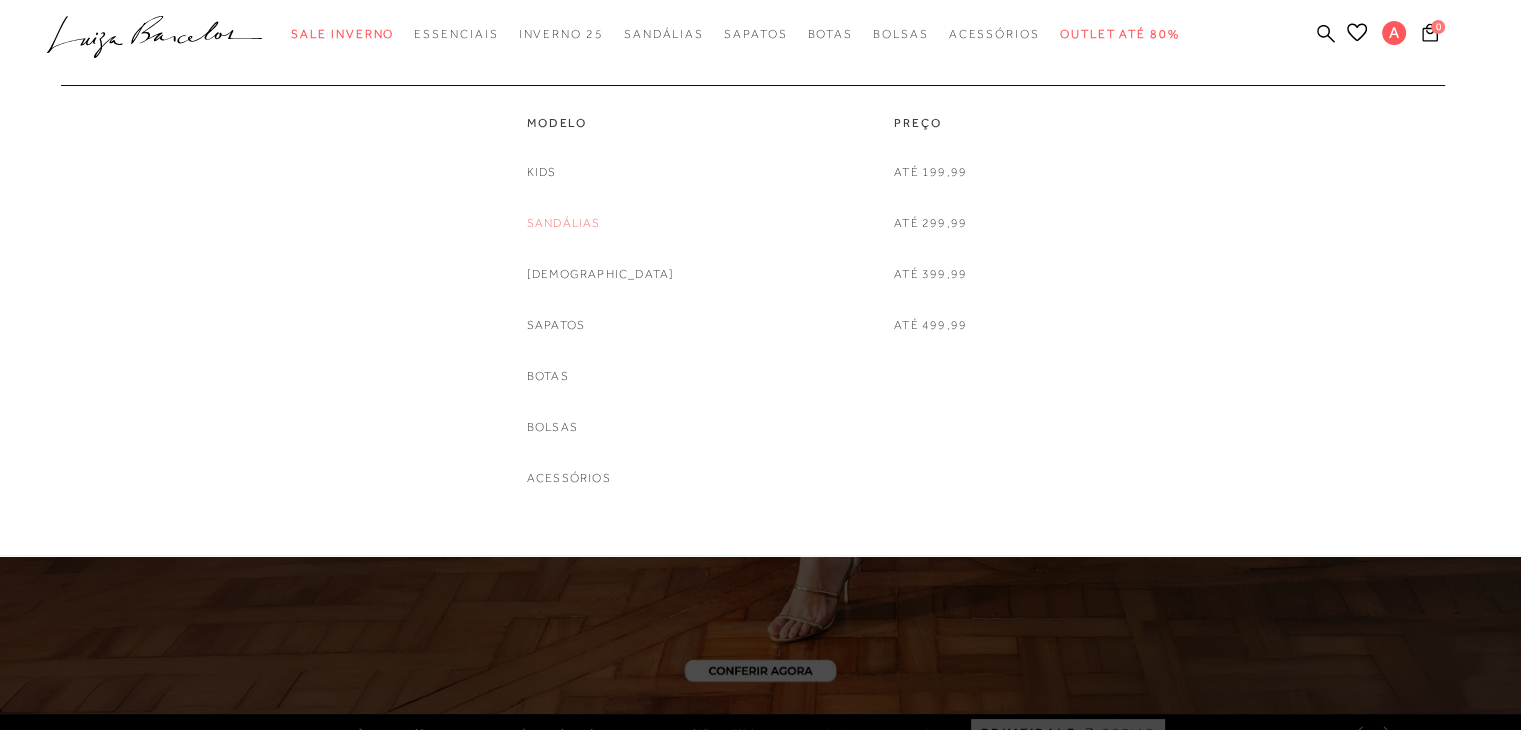 click on "Sandálias" at bounding box center [564, 223] 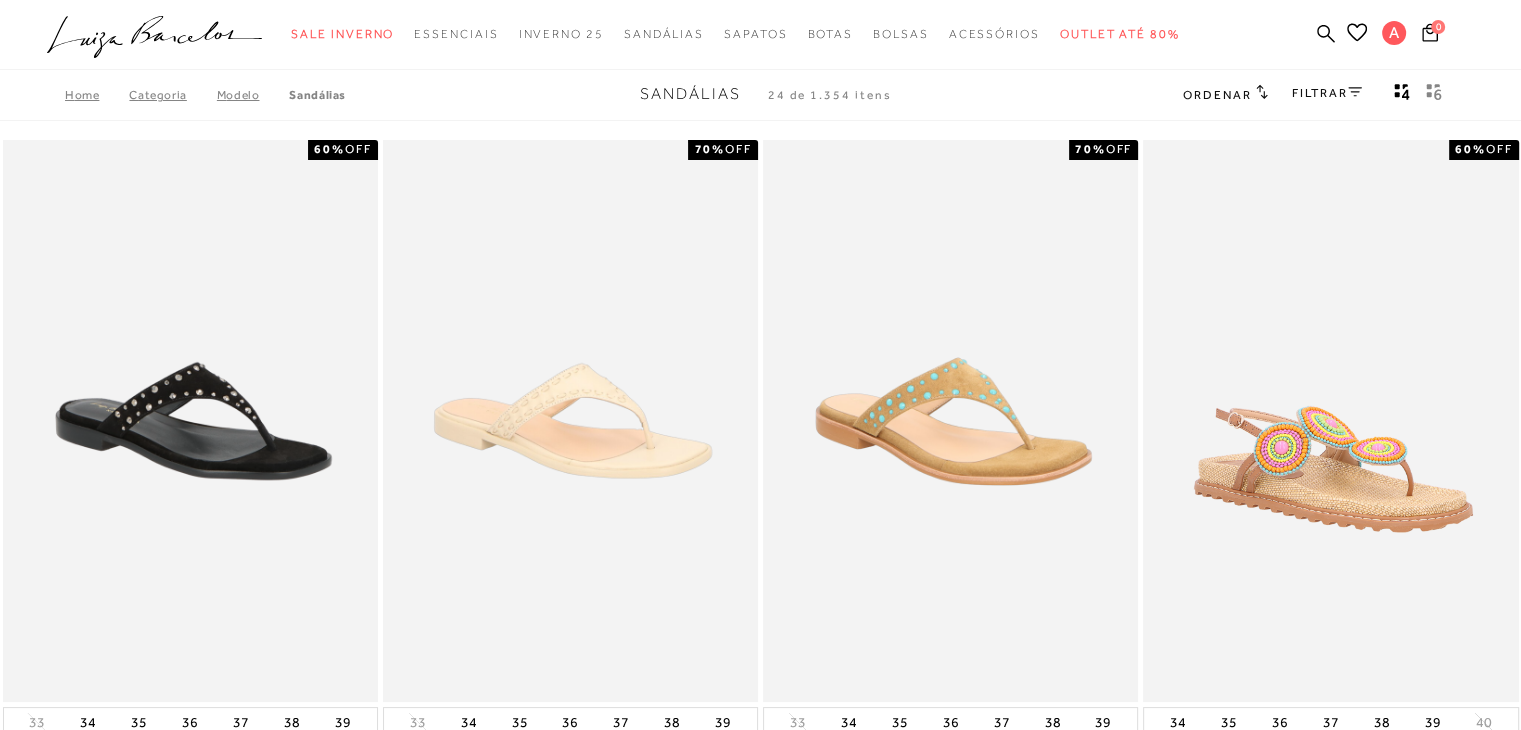 click on "FILTRAR" at bounding box center [1327, 93] 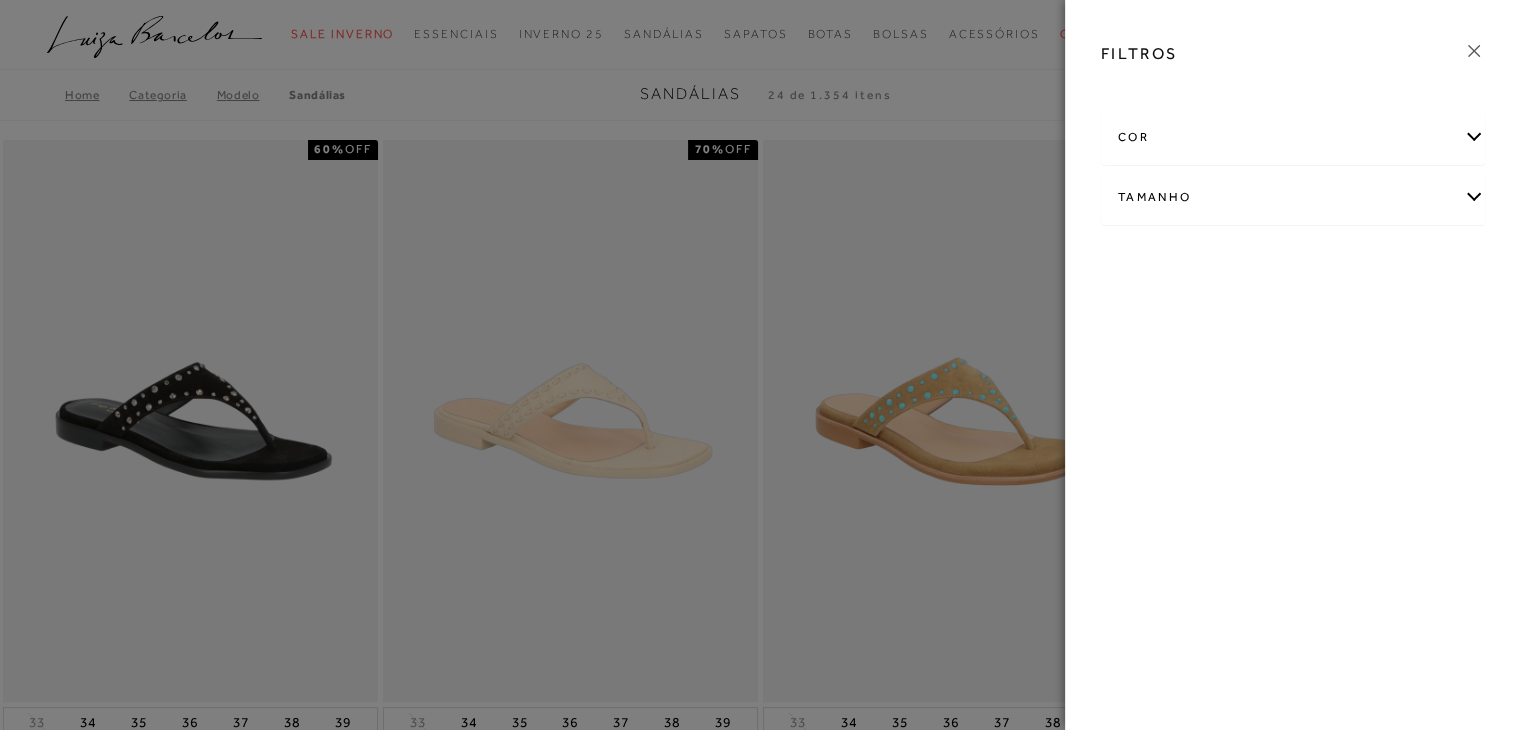click on "Tamanho" at bounding box center (1293, 197) 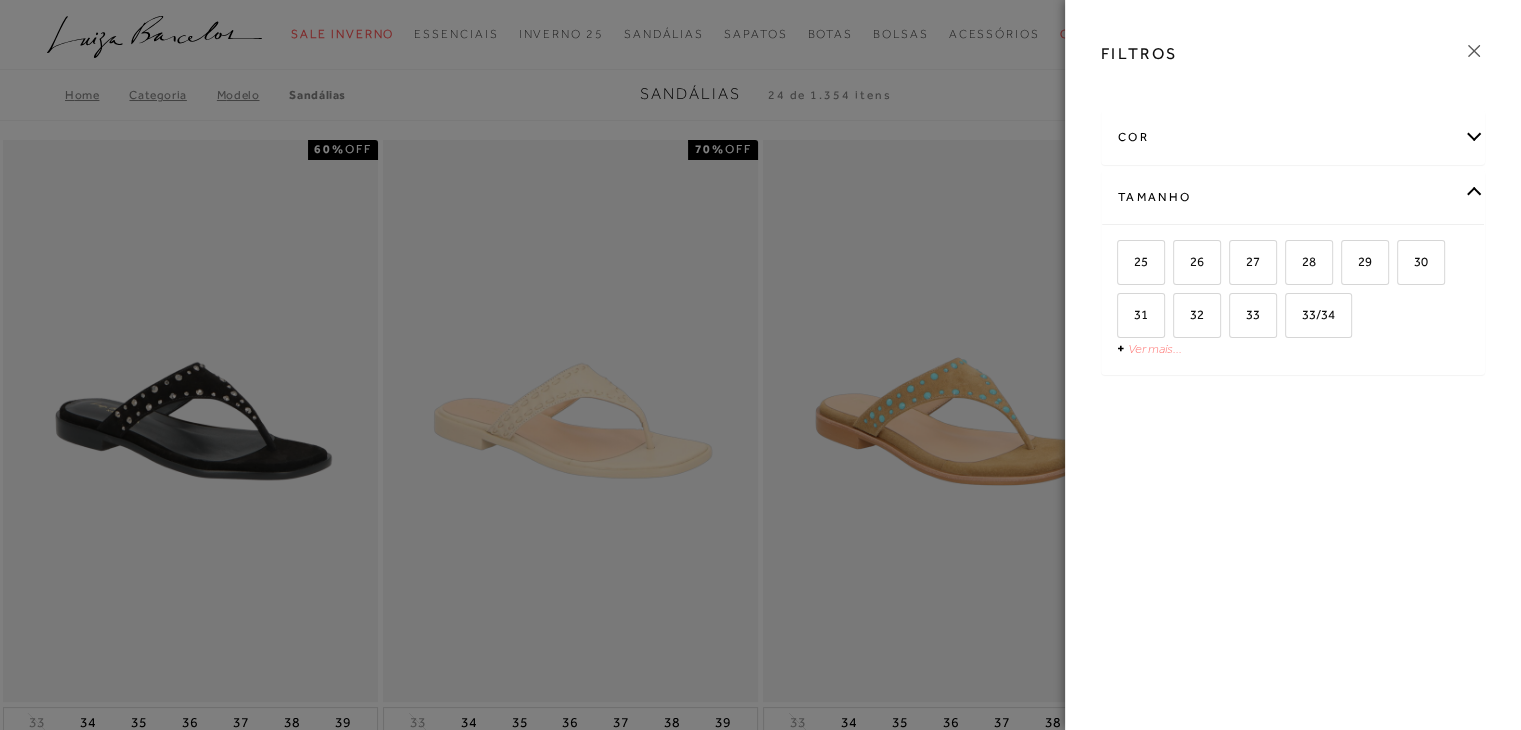 click on "Ver mais..." at bounding box center (1155, 348) 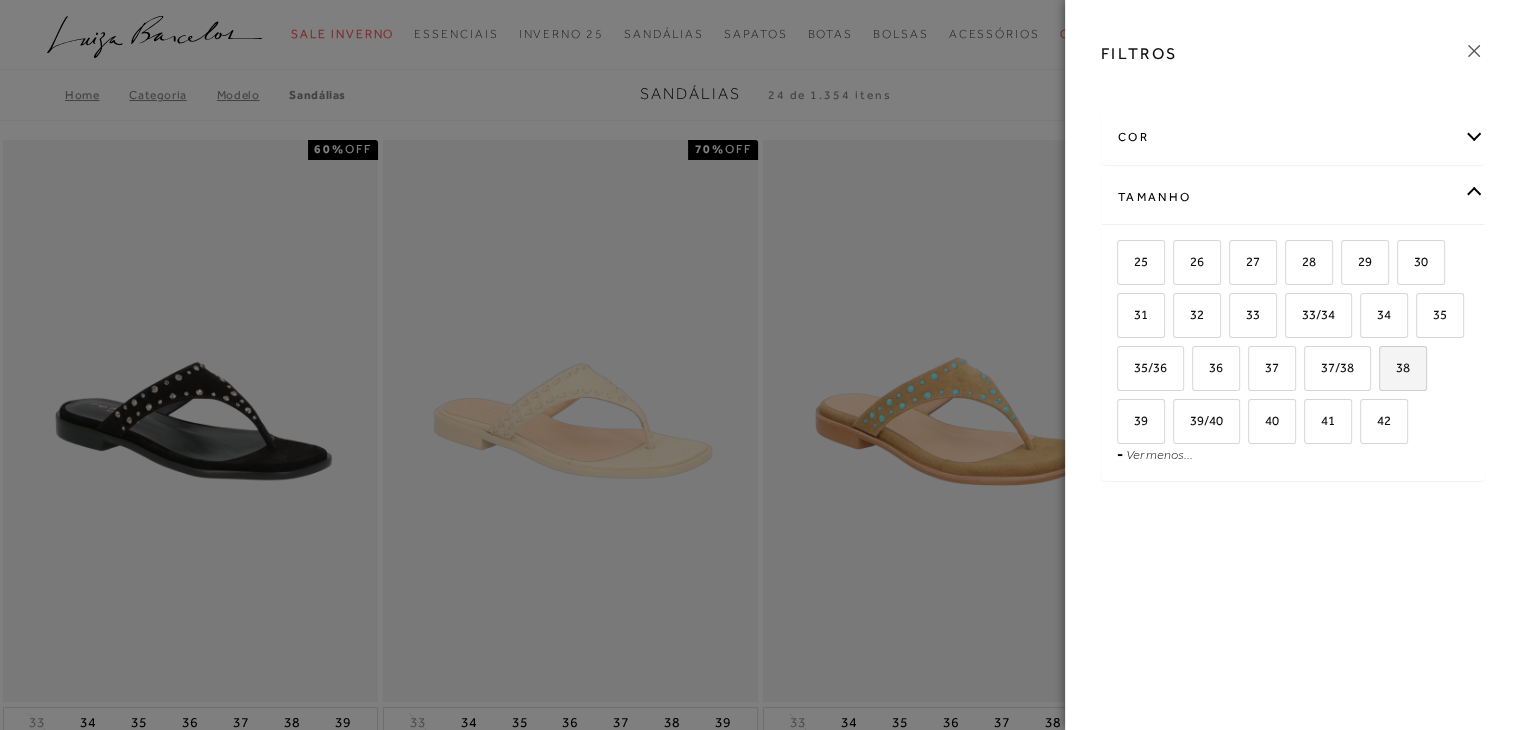 click on "38" at bounding box center (1395, 367) 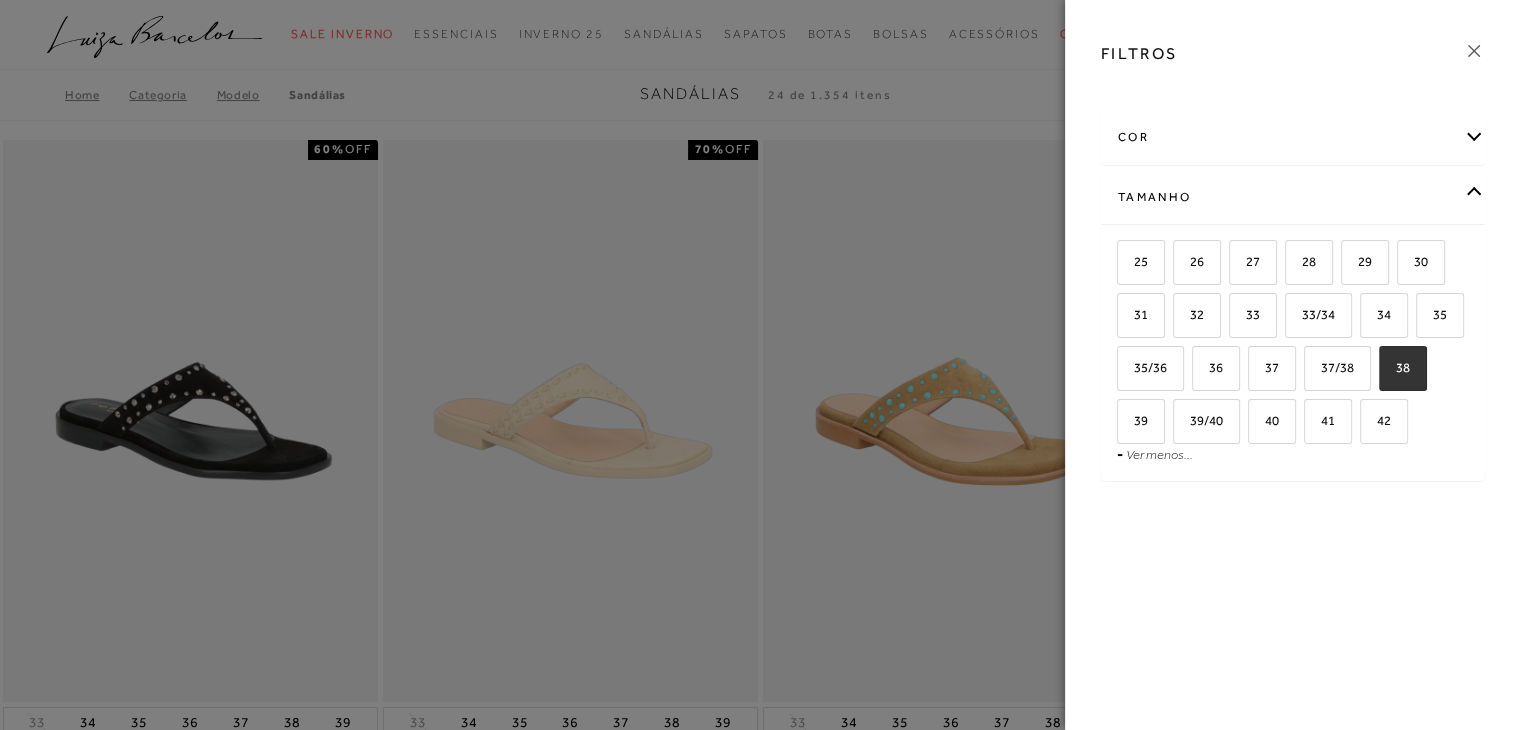 checkbox on "true" 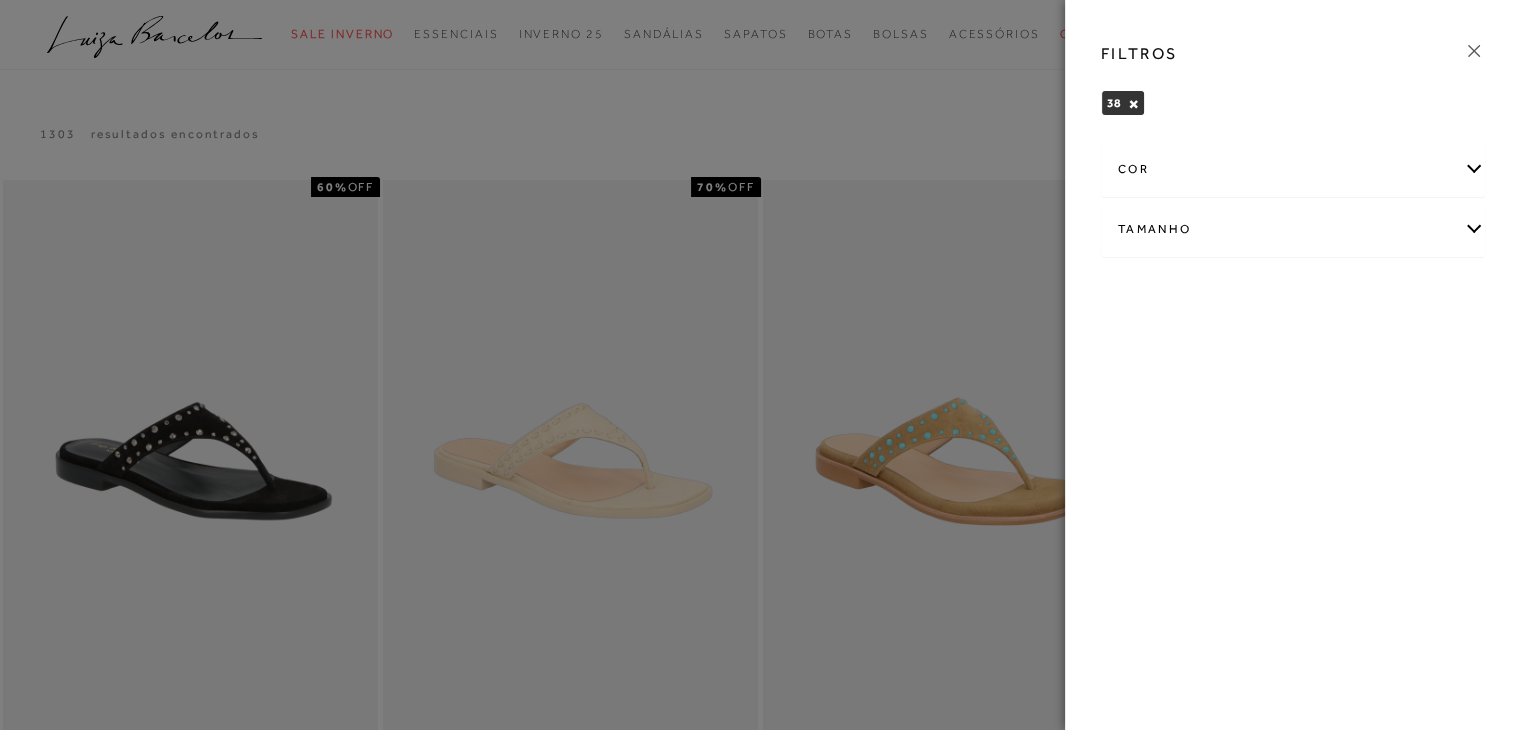 click 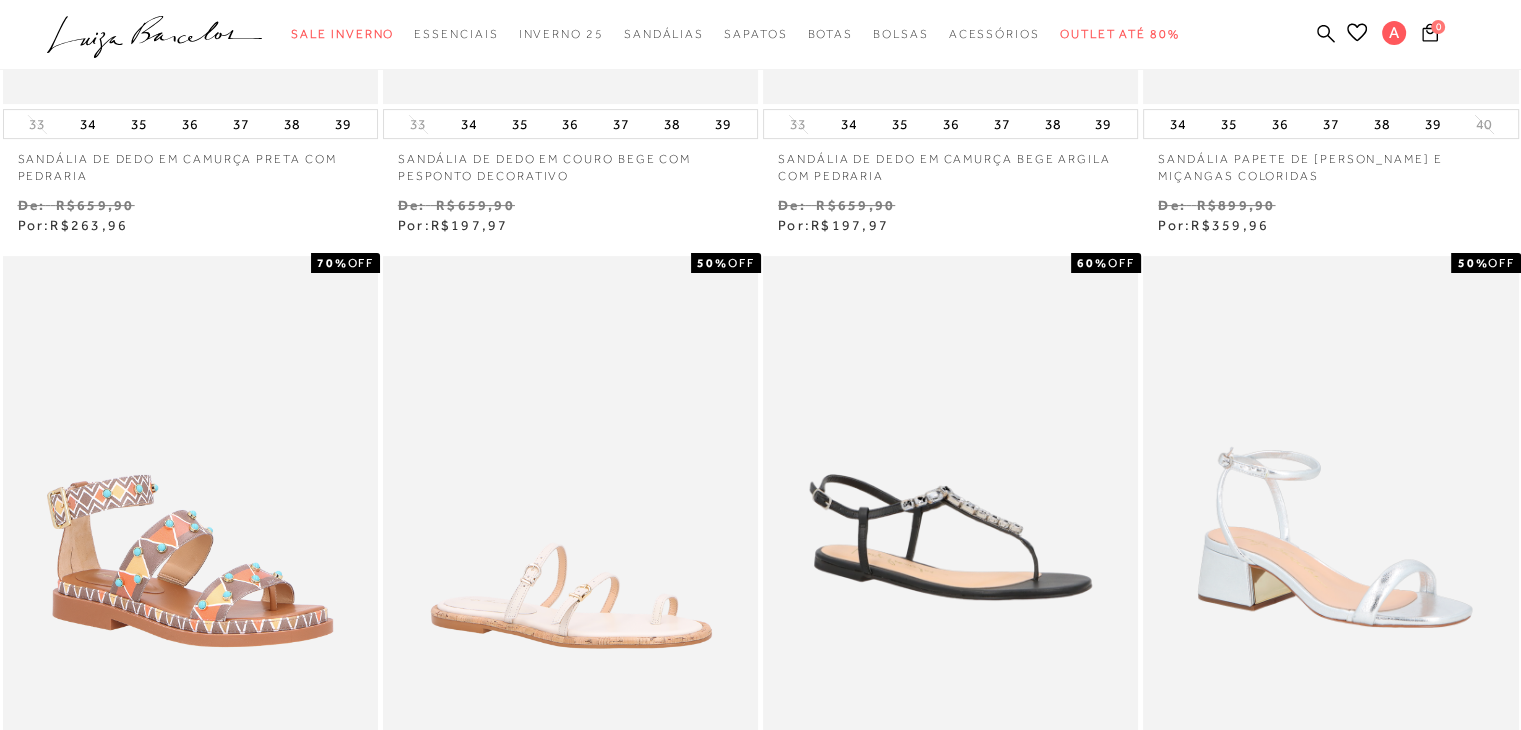 scroll, scrollTop: 1276, scrollLeft: 0, axis: vertical 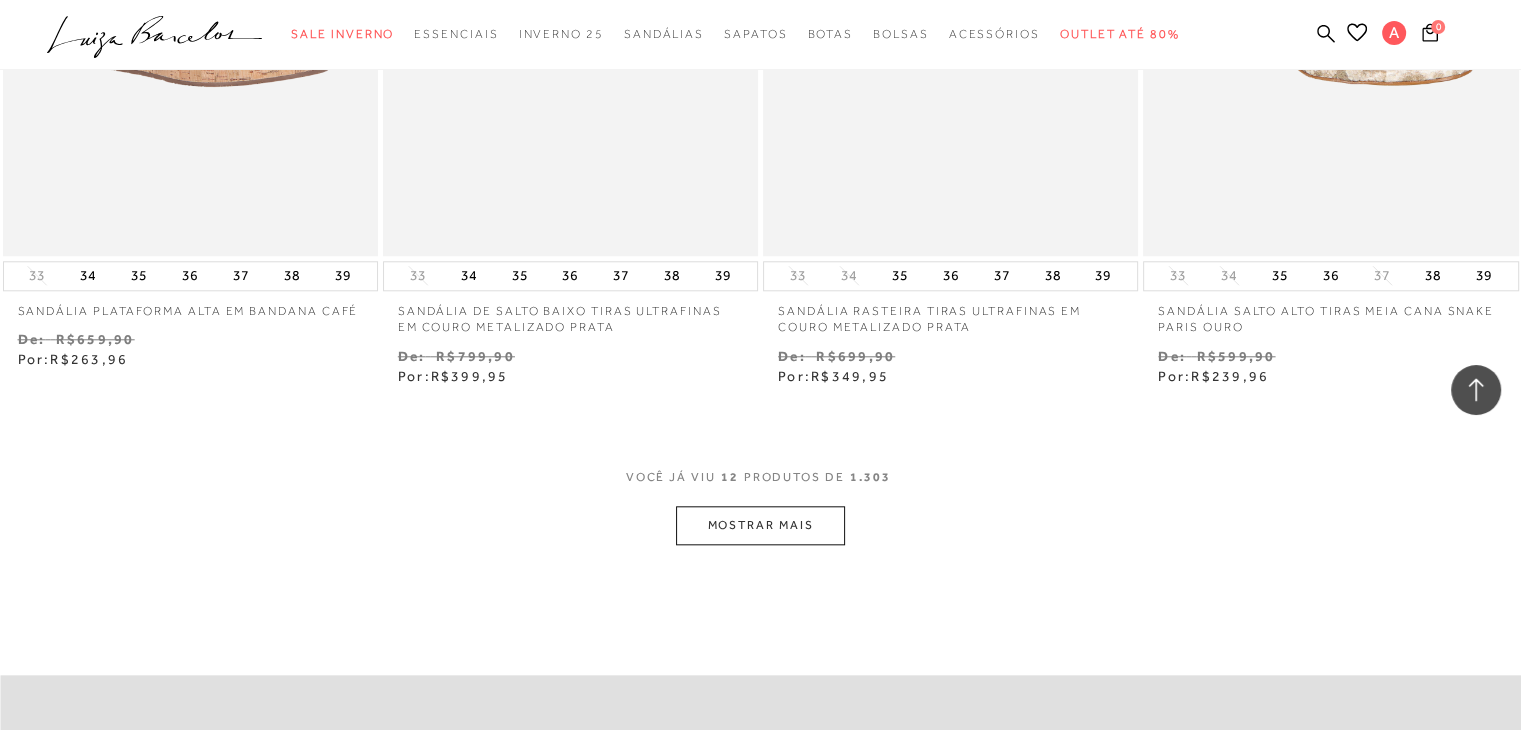 click on "MOSTRAR MAIS" at bounding box center [760, 525] 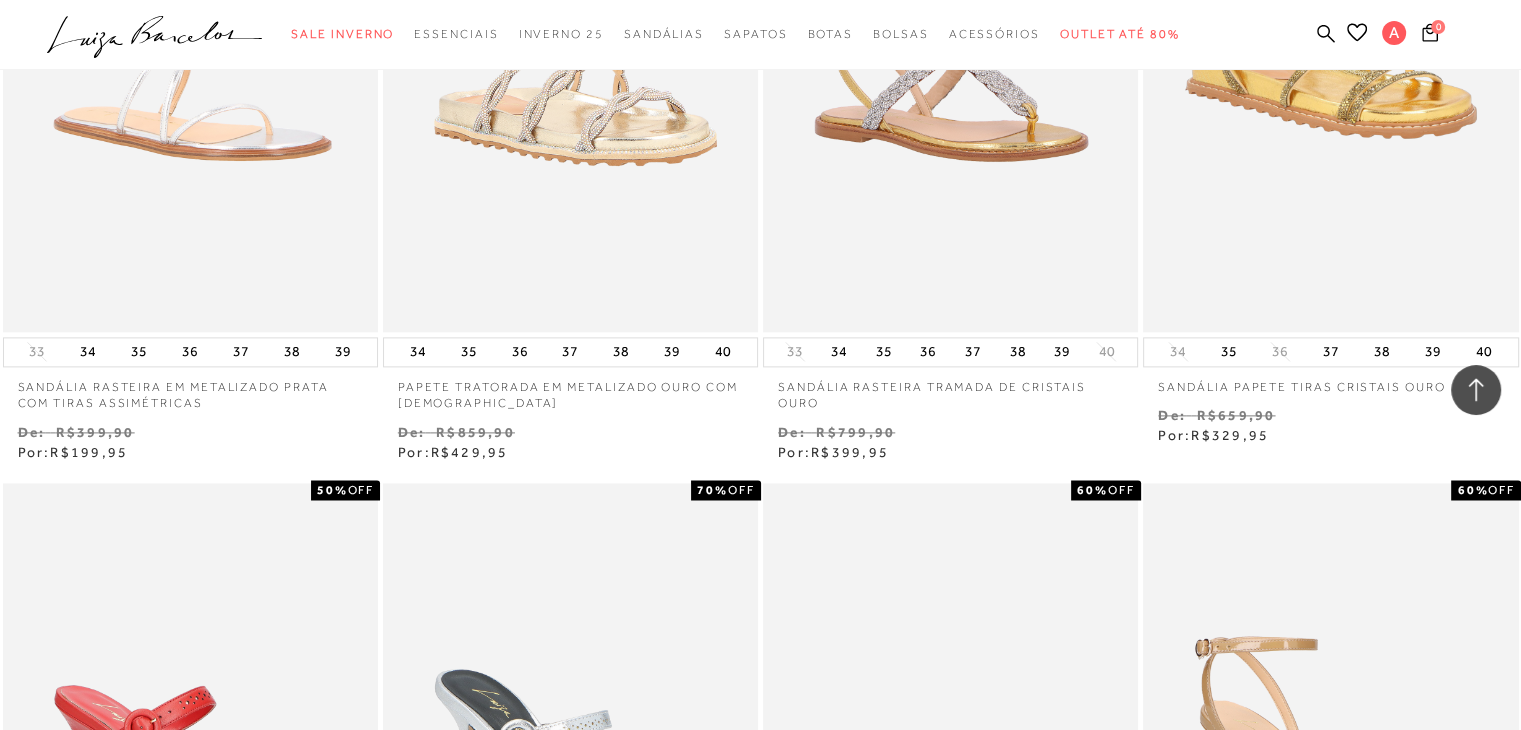 scroll, scrollTop: 3192, scrollLeft: 0, axis: vertical 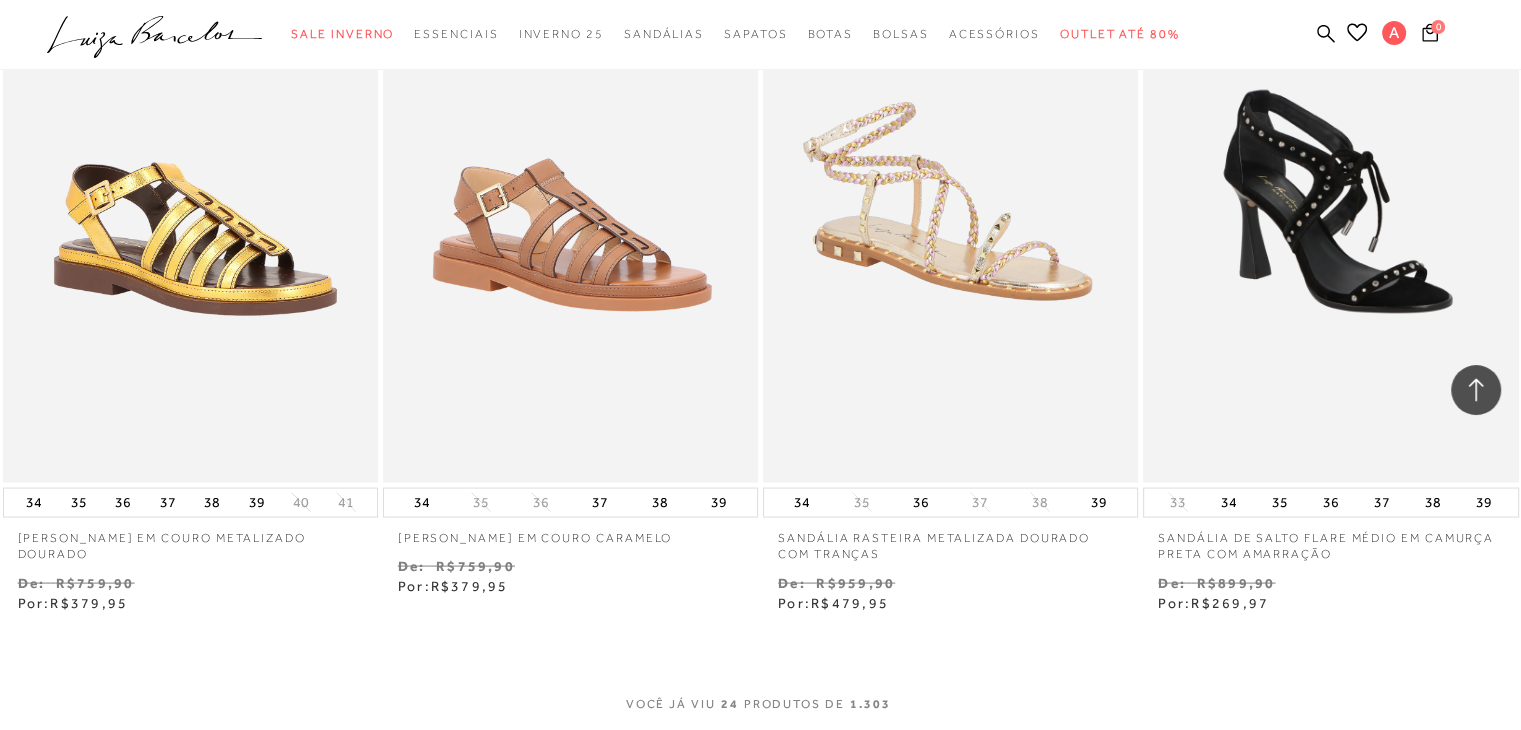 click on "Resultados da pesquisa
Sandálias
Resultados: 13 - 24 (de 1.303)
Opções de exibição
1303
resultados encontrados
Ordenar Padrão 1 60%" at bounding box center [760, -1479] 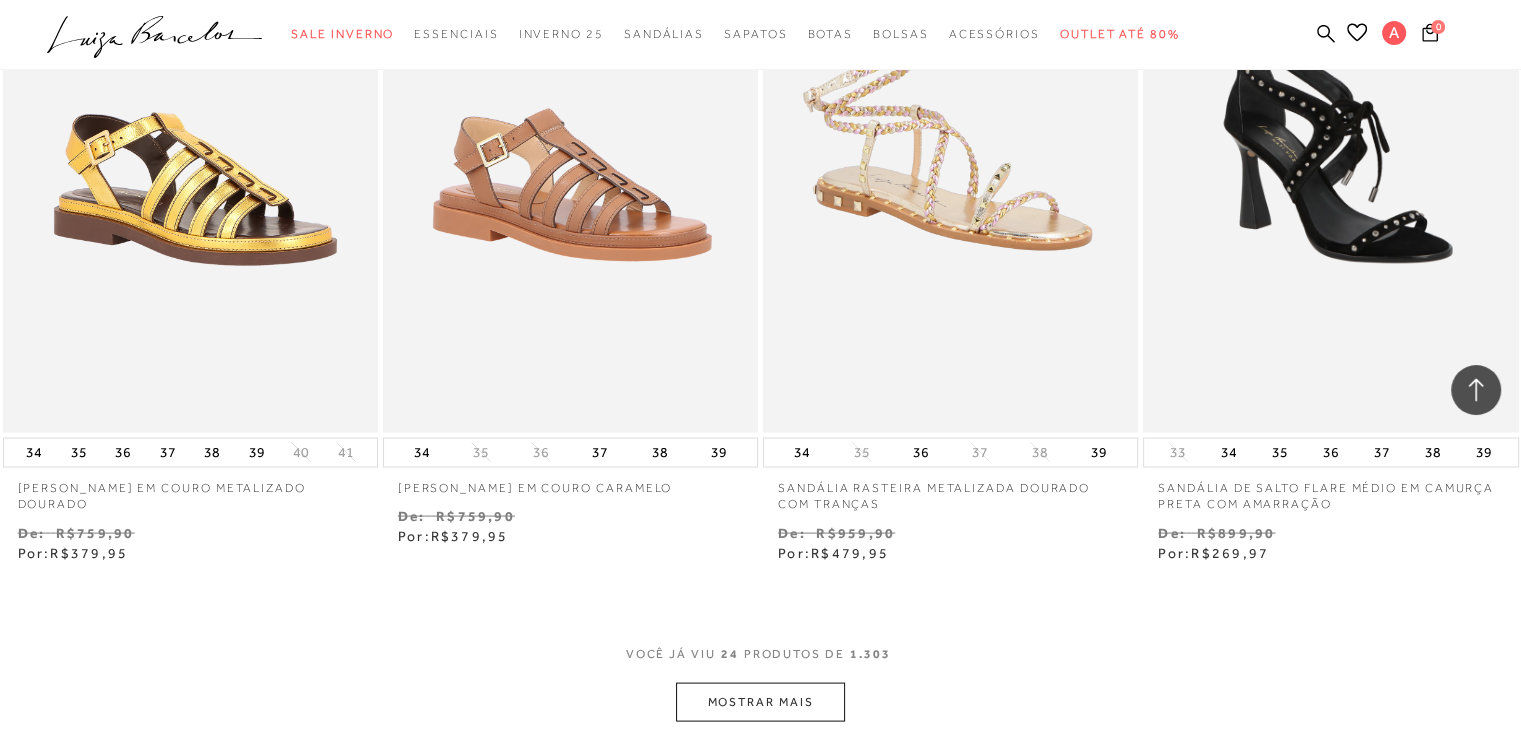 scroll, scrollTop: 3910, scrollLeft: 0, axis: vertical 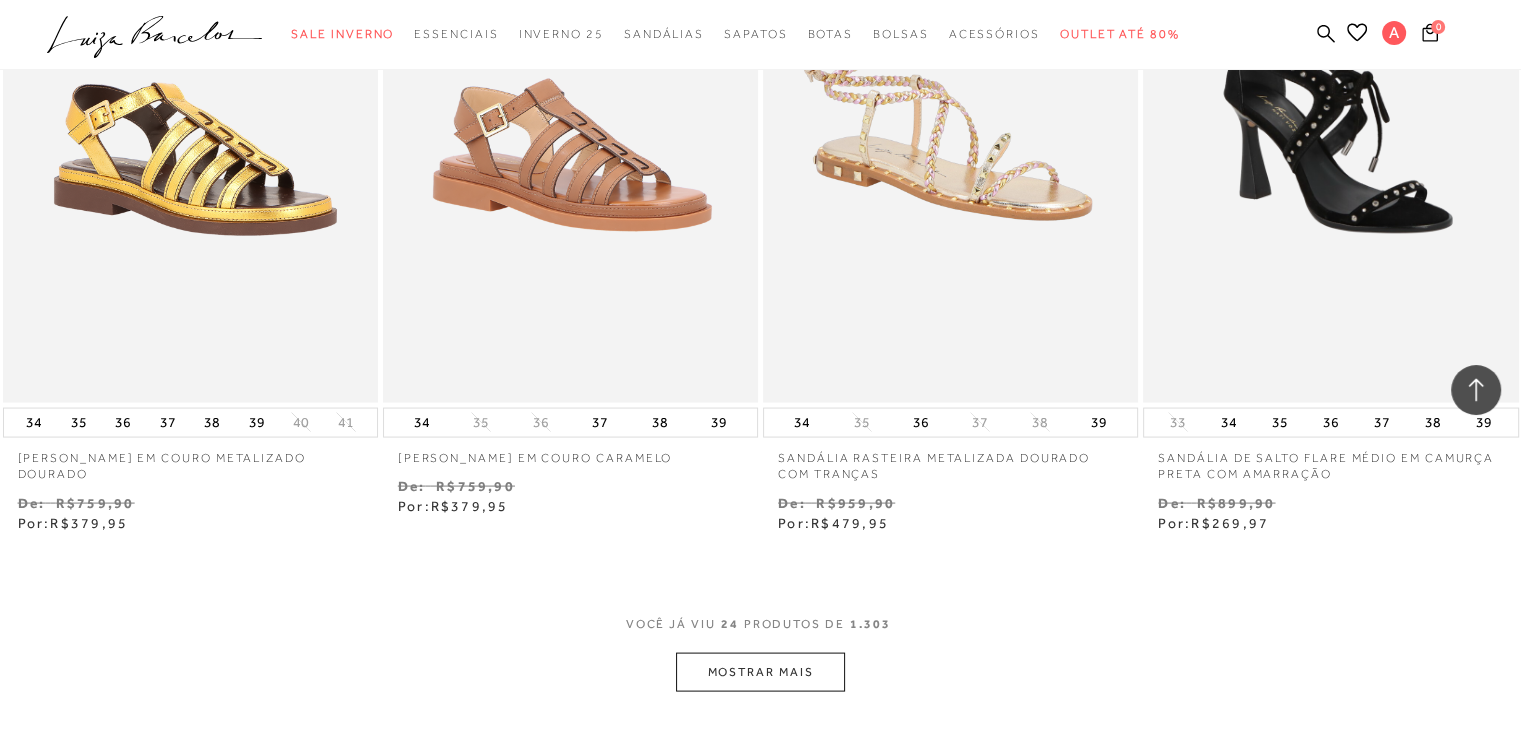 click on "MOSTRAR MAIS" at bounding box center (760, 672) 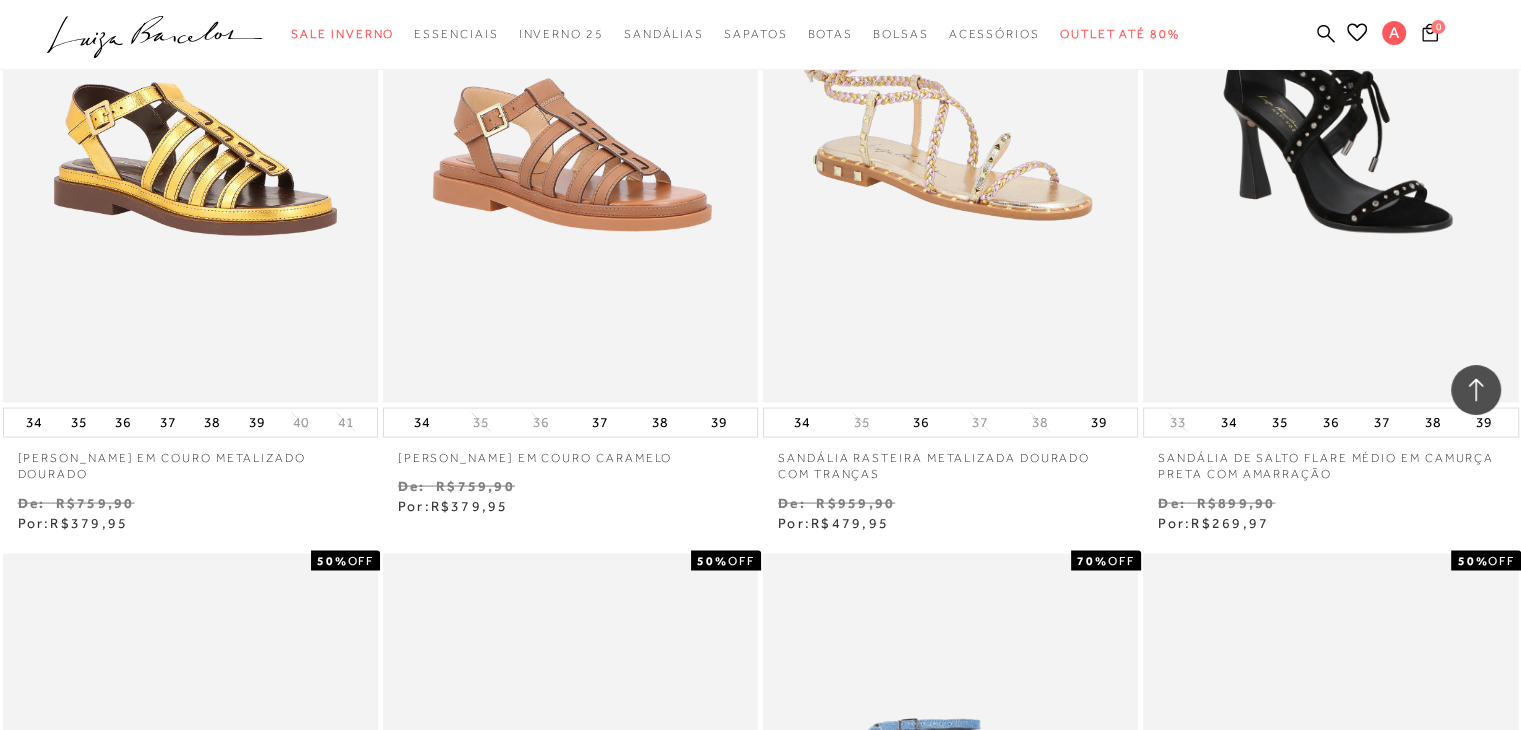 type 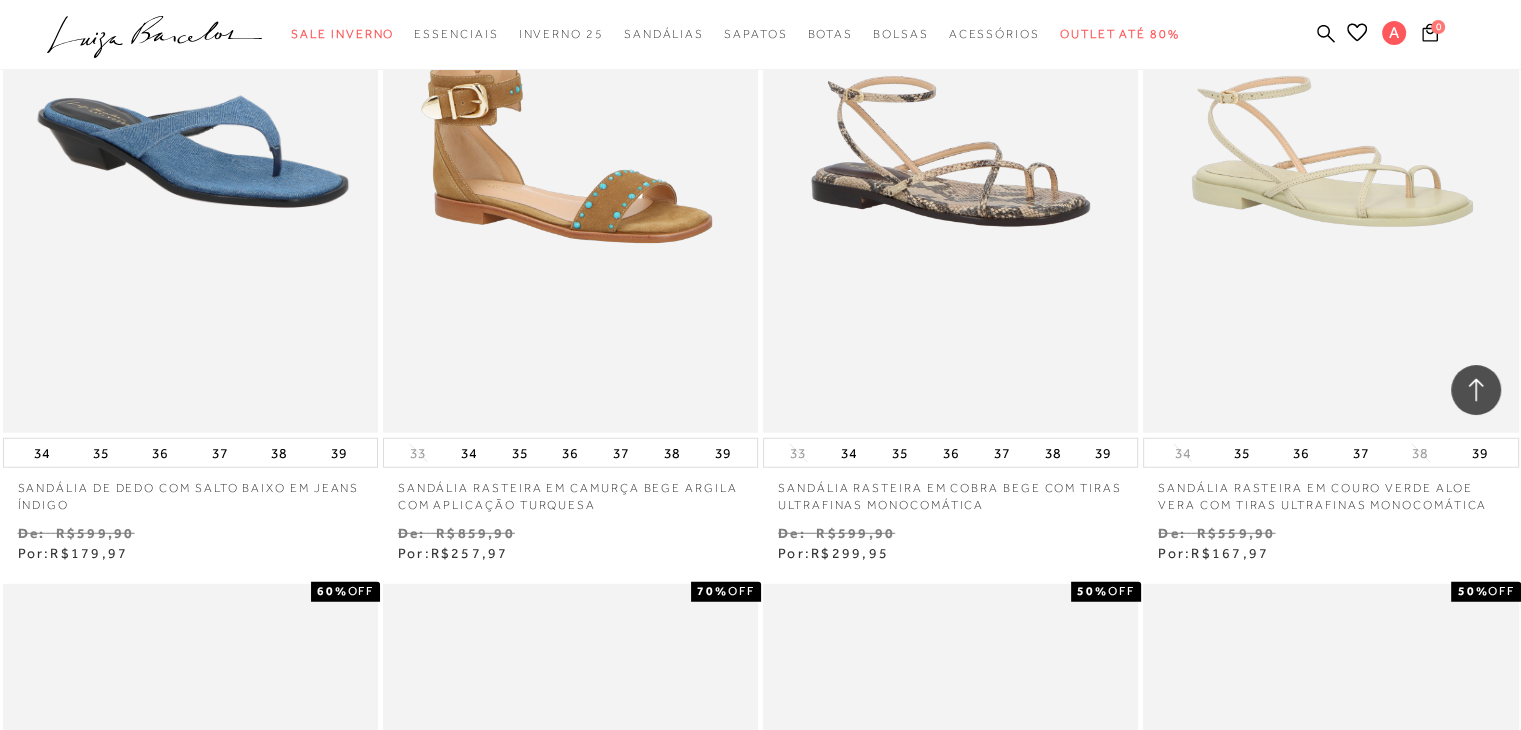 scroll, scrollTop: 5310, scrollLeft: 0, axis: vertical 